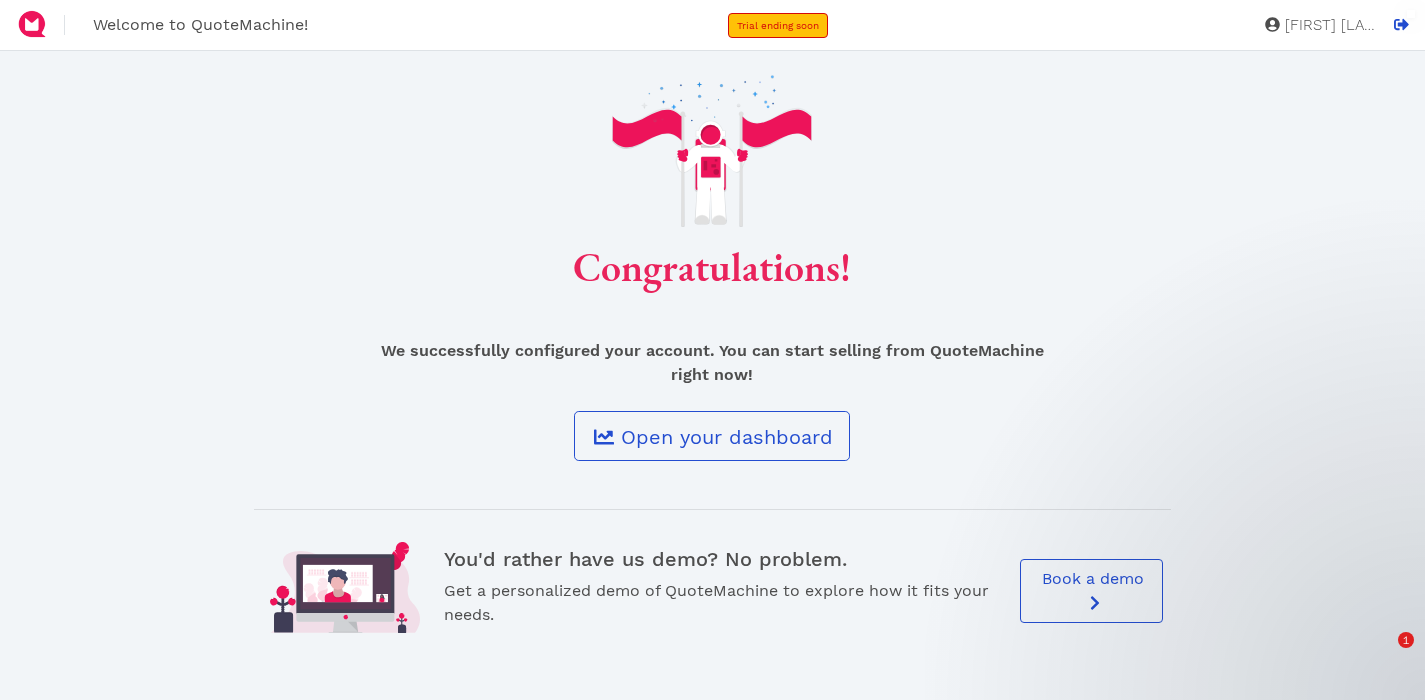 scroll, scrollTop: 0, scrollLeft: 0, axis: both 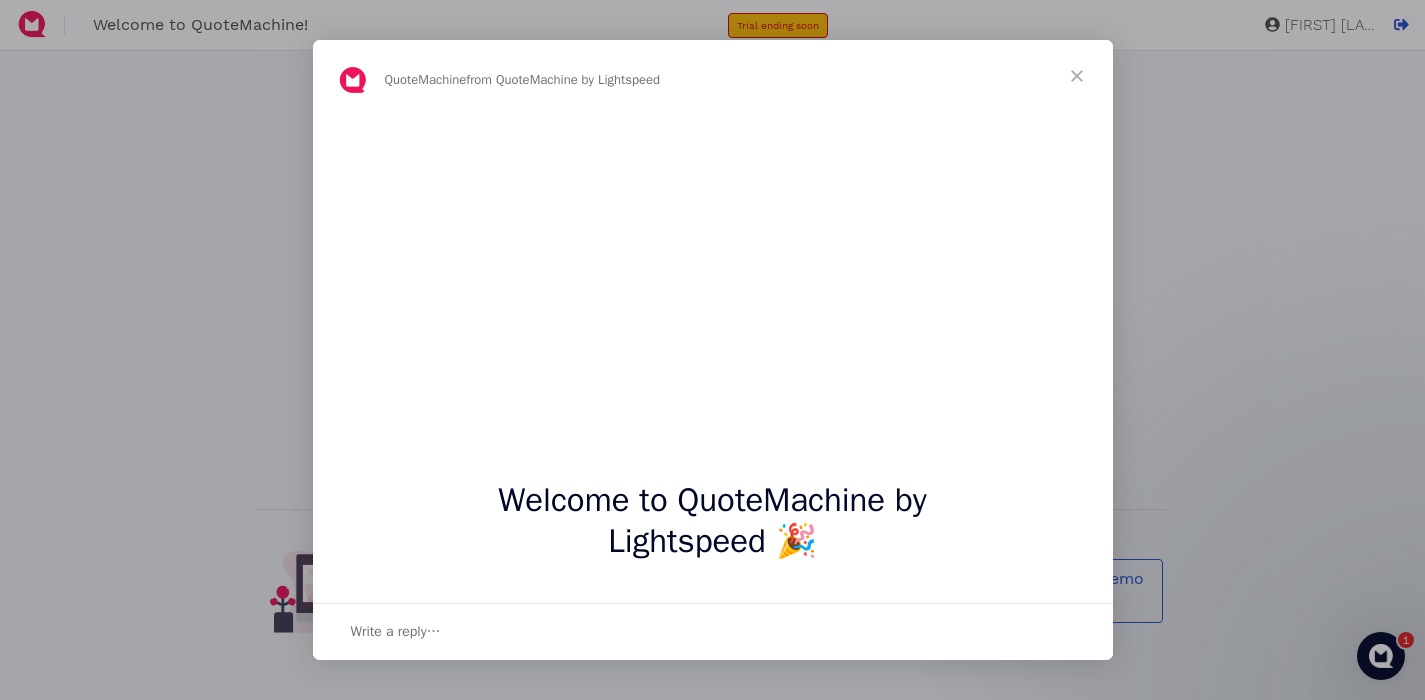 click at bounding box center [1077, 76] 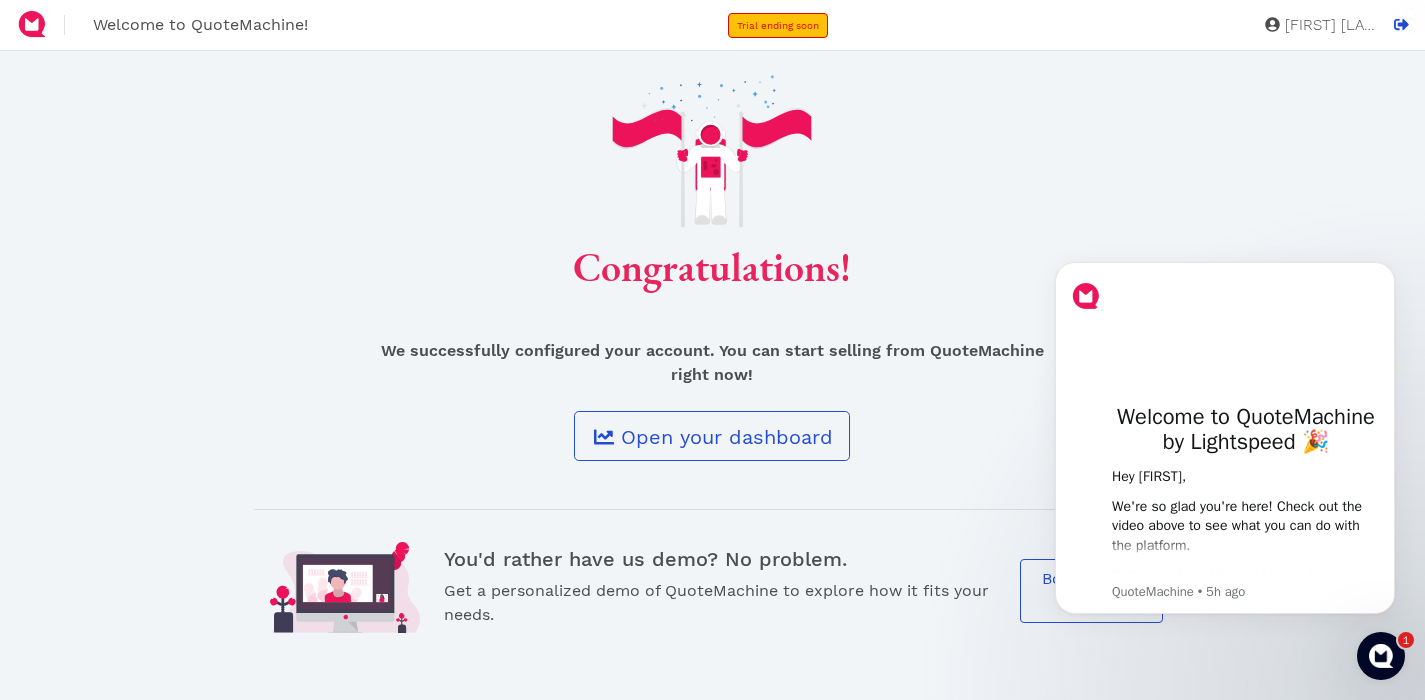scroll, scrollTop: 0, scrollLeft: 0, axis: both 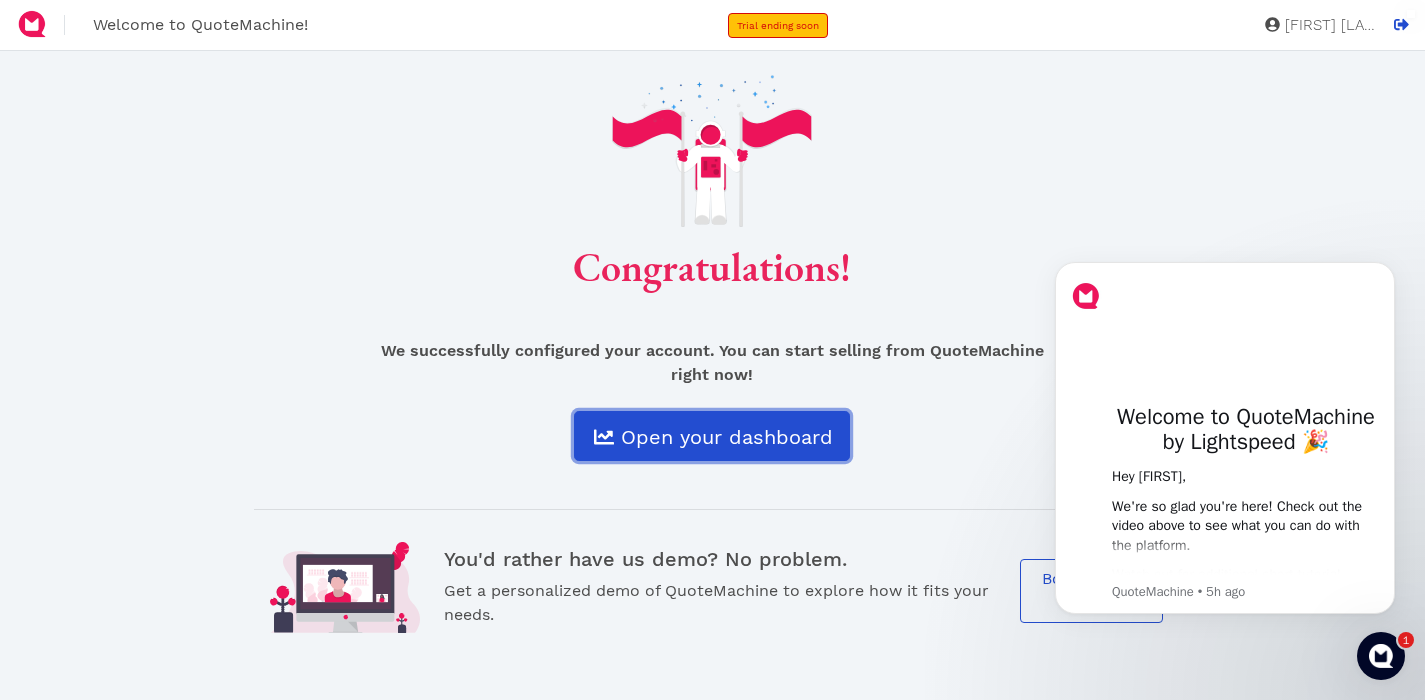 click on "Open your dashboard" at bounding box center [725, 437] 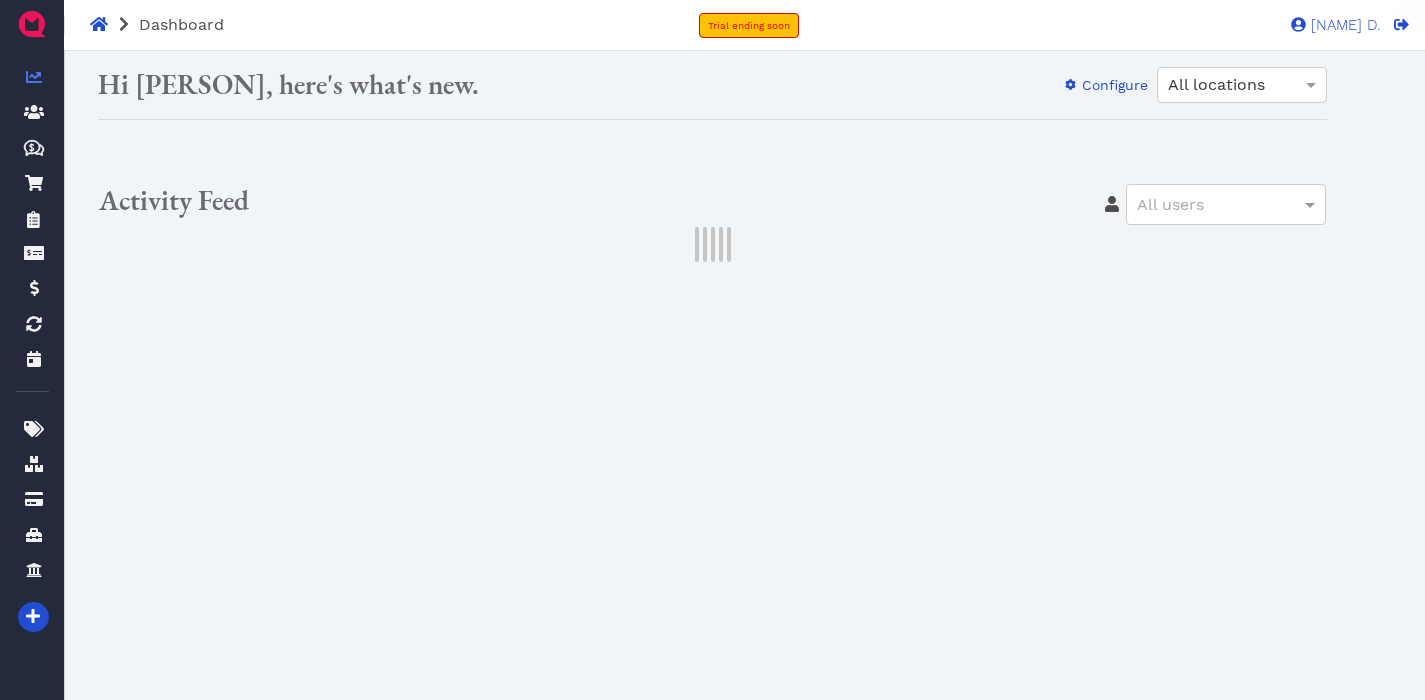 scroll, scrollTop: 0, scrollLeft: 0, axis: both 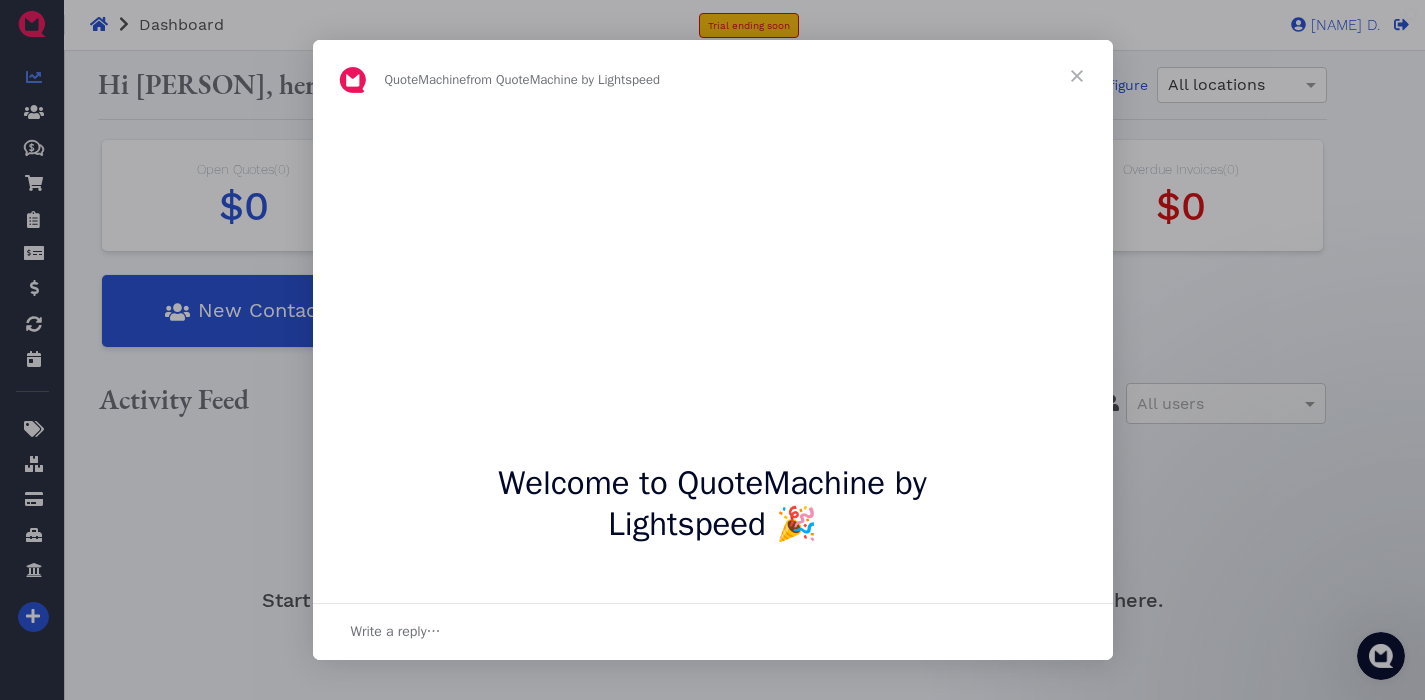 click at bounding box center (712, 350) 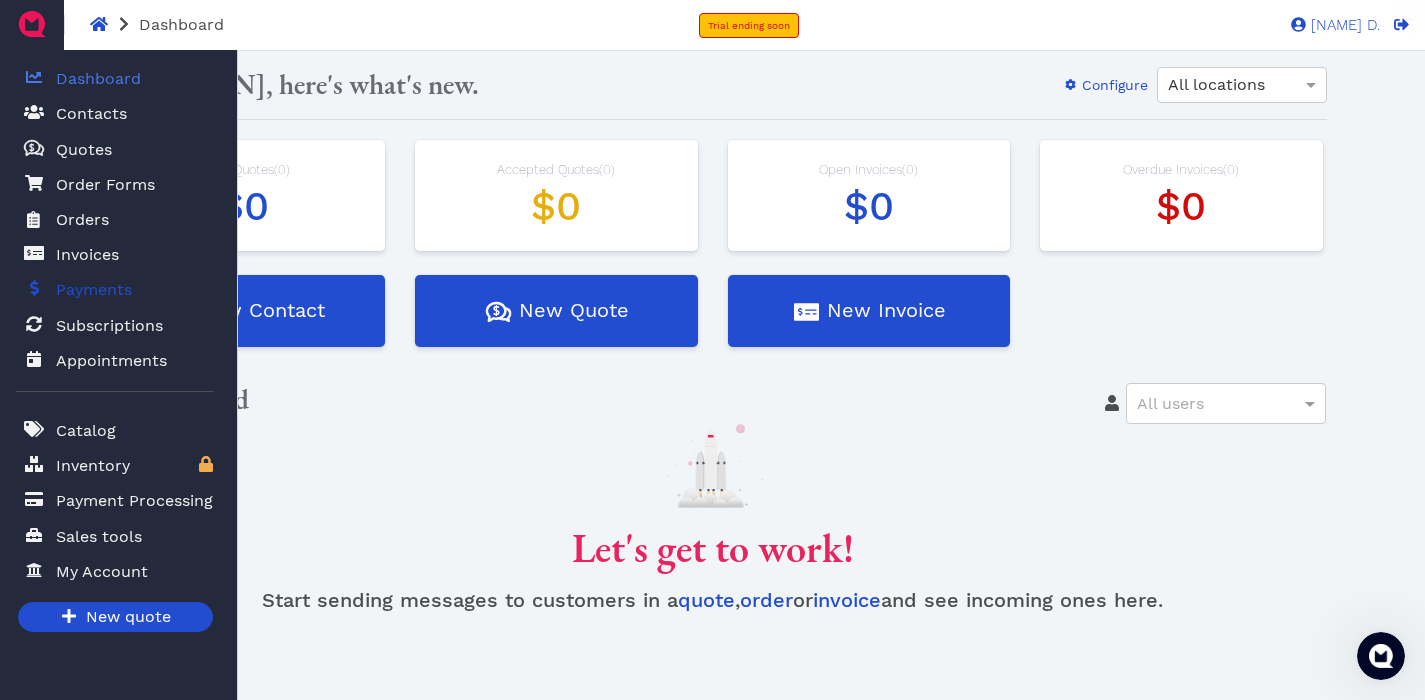 click on "Payments" at bounding box center [94, 290] 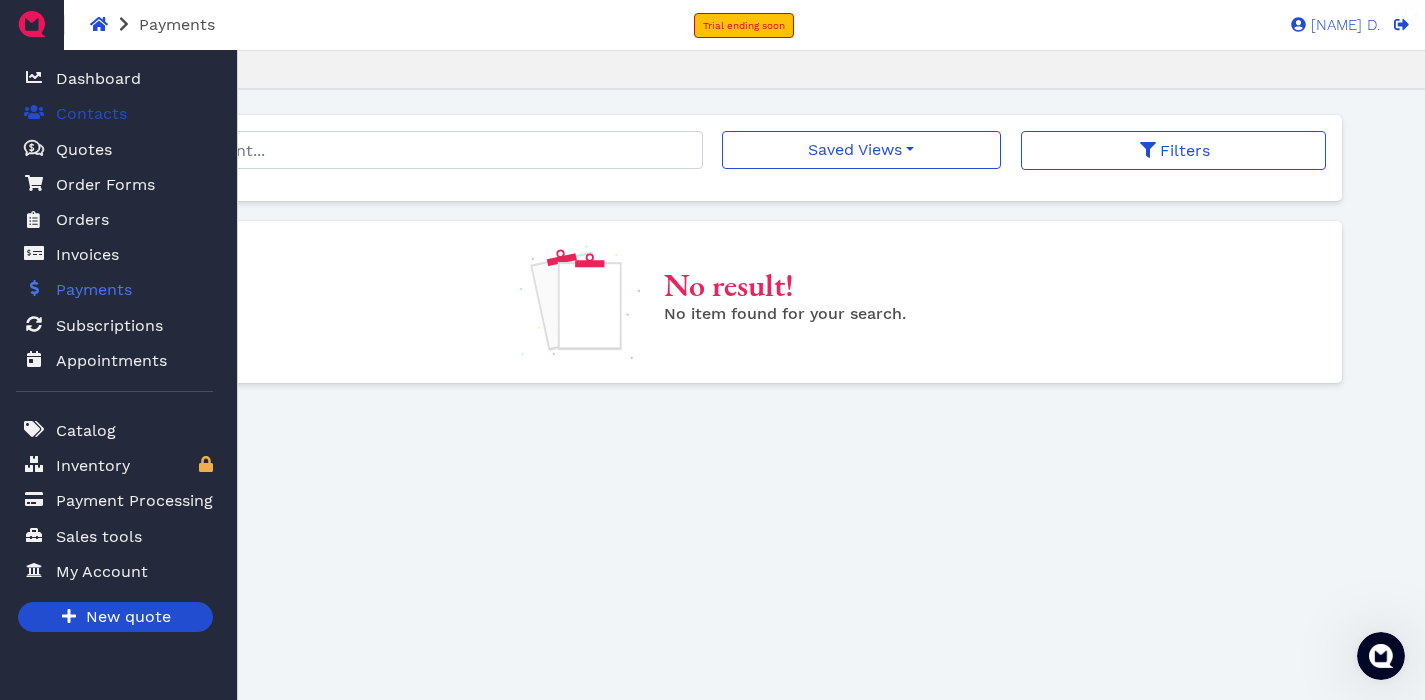 click on "Contacts" at bounding box center (91, 114) 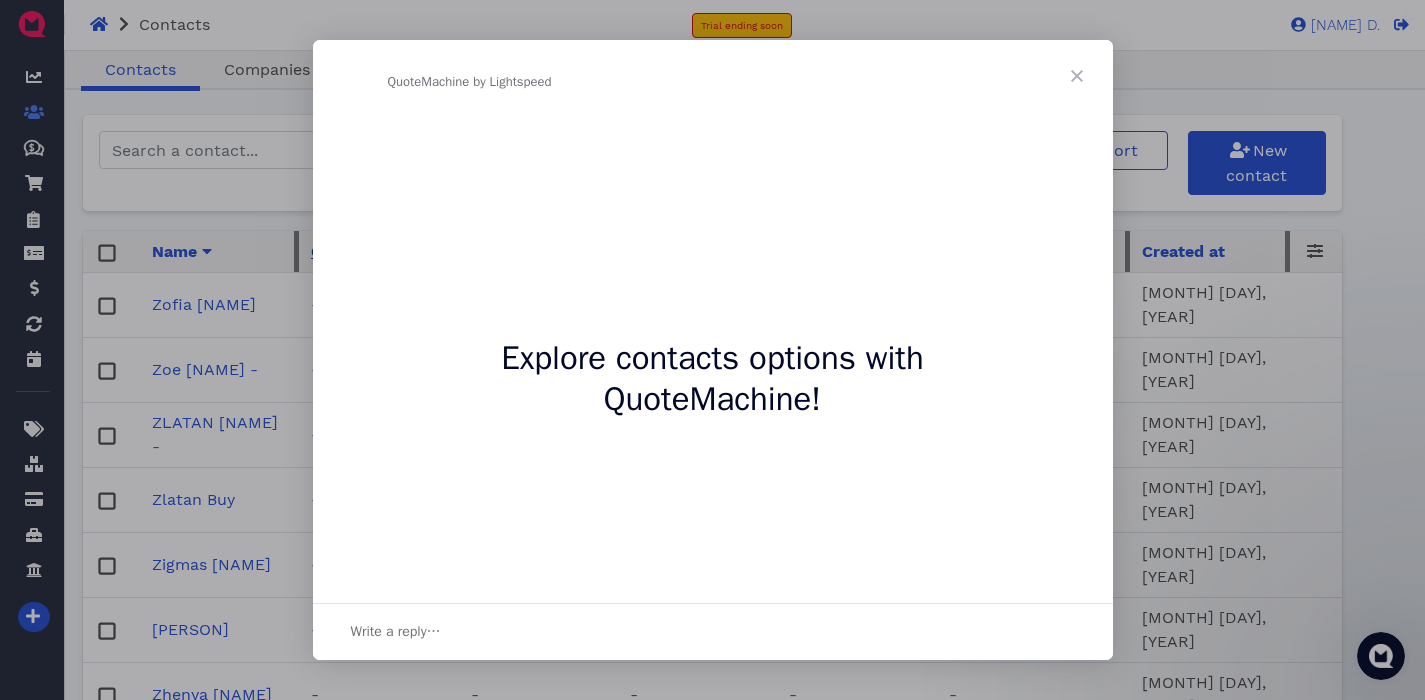 scroll, scrollTop: 0, scrollLeft: 0, axis: both 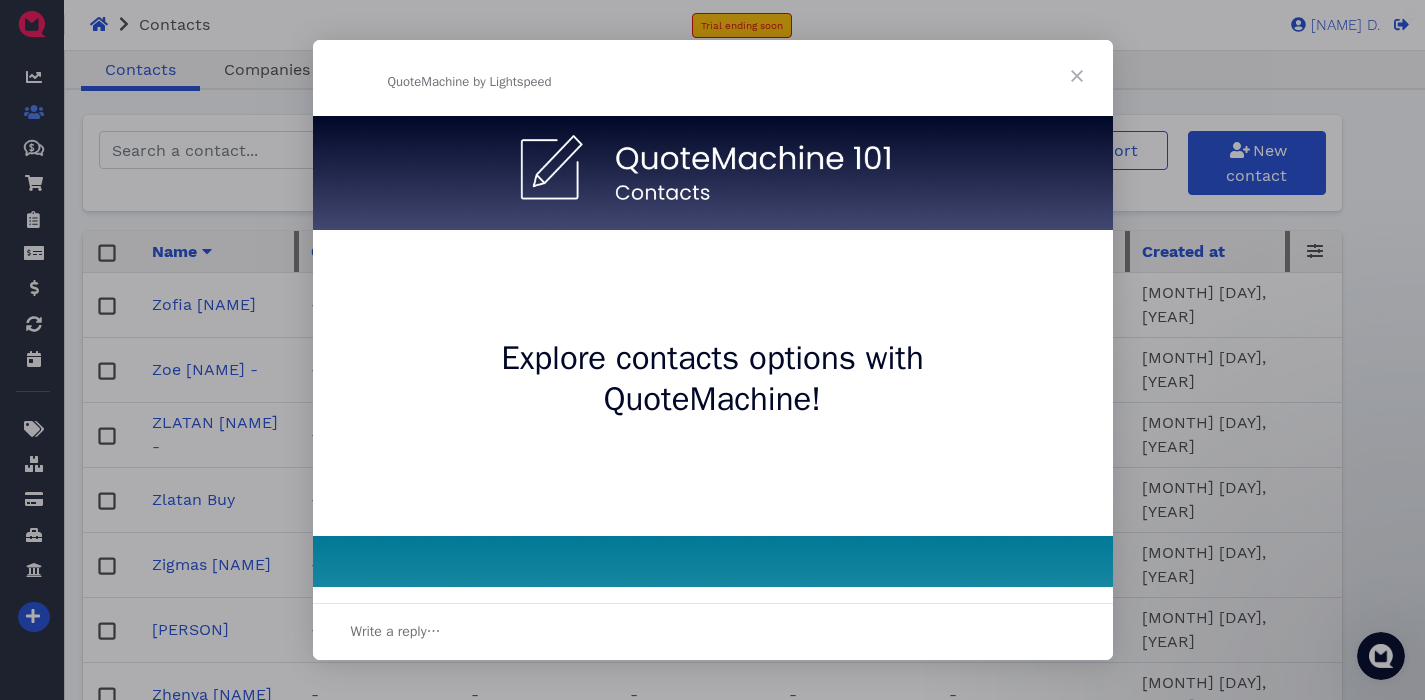 click at bounding box center (1077, 76) 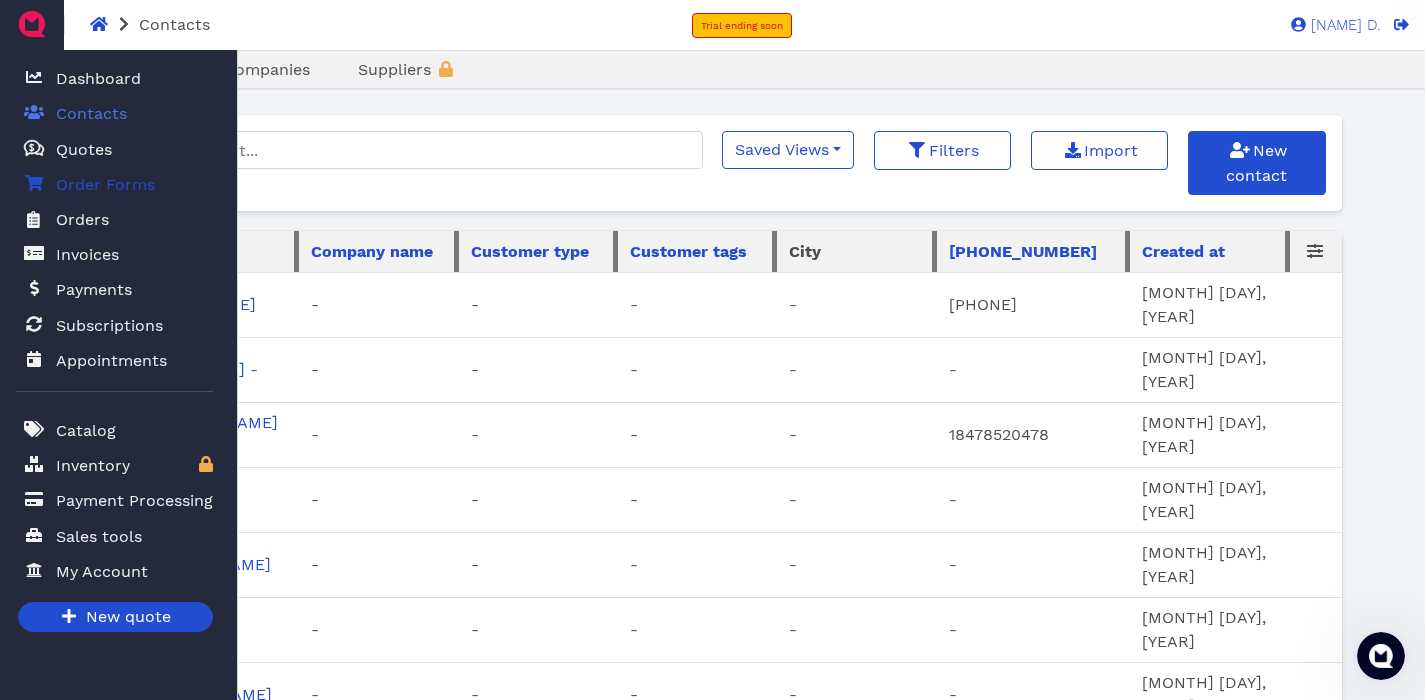 click on "Order Forms" at bounding box center [105, 185] 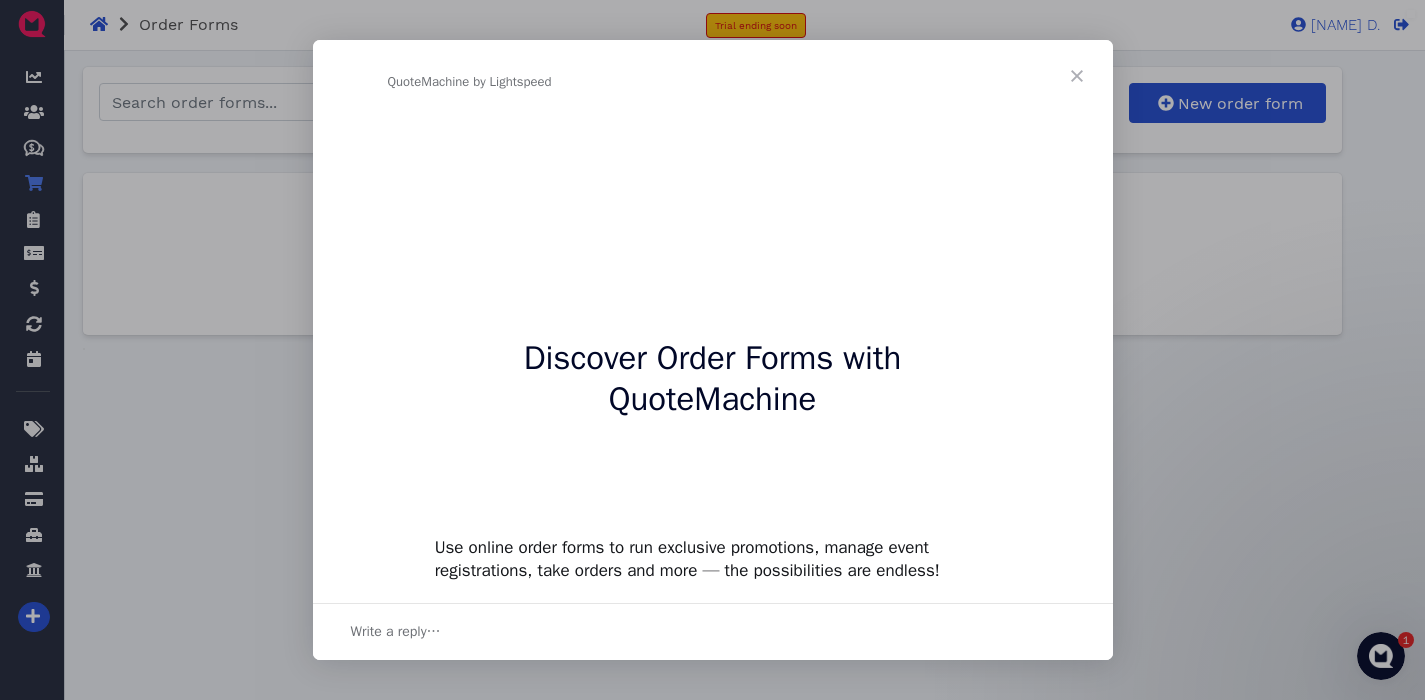 scroll, scrollTop: 0, scrollLeft: 0, axis: both 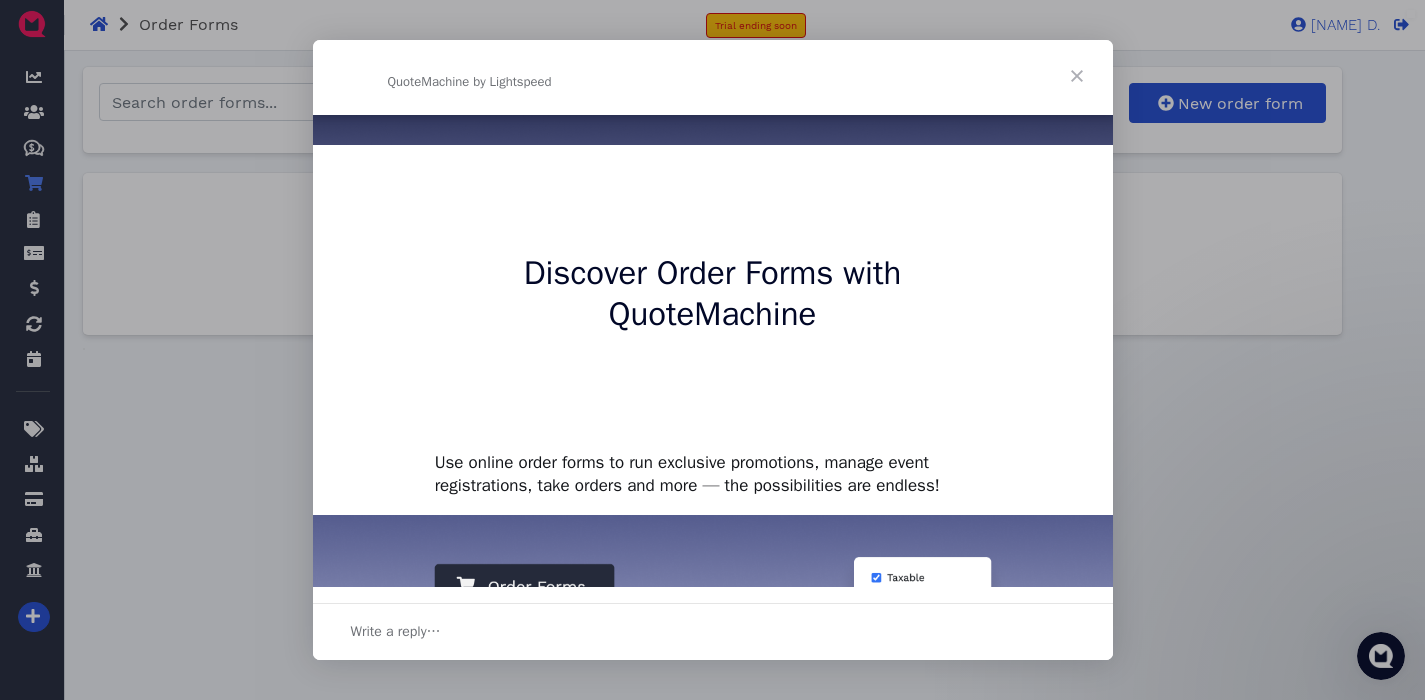 click at bounding box center (1077, 76) 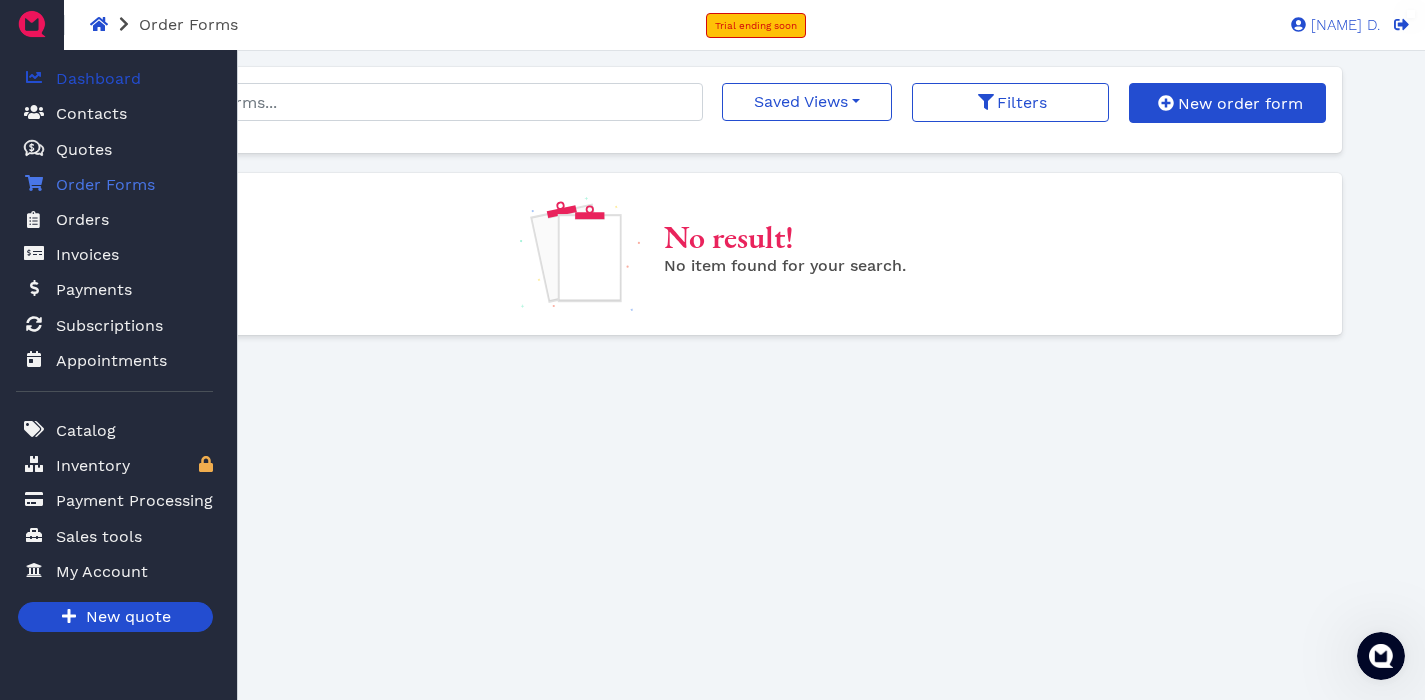 click on "Dashboard" at bounding box center (98, 79) 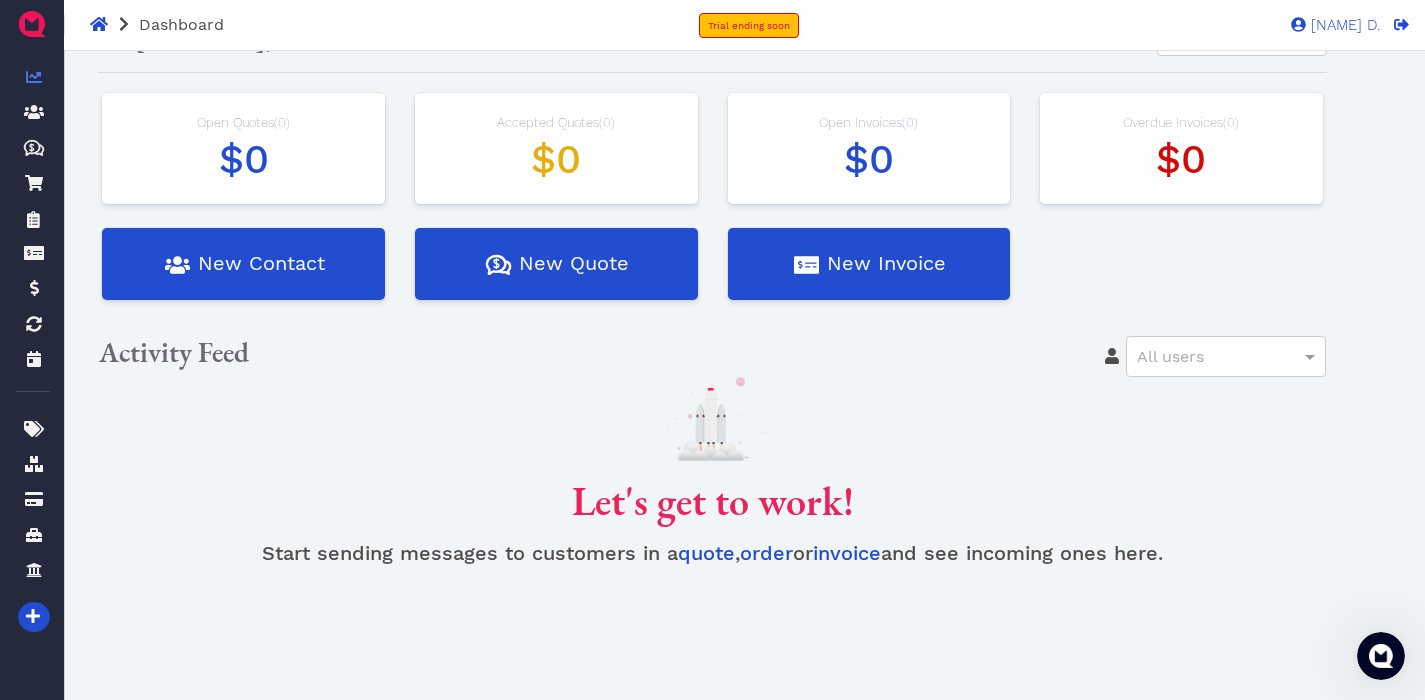 scroll, scrollTop: 0, scrollLeft: 0, axis: both 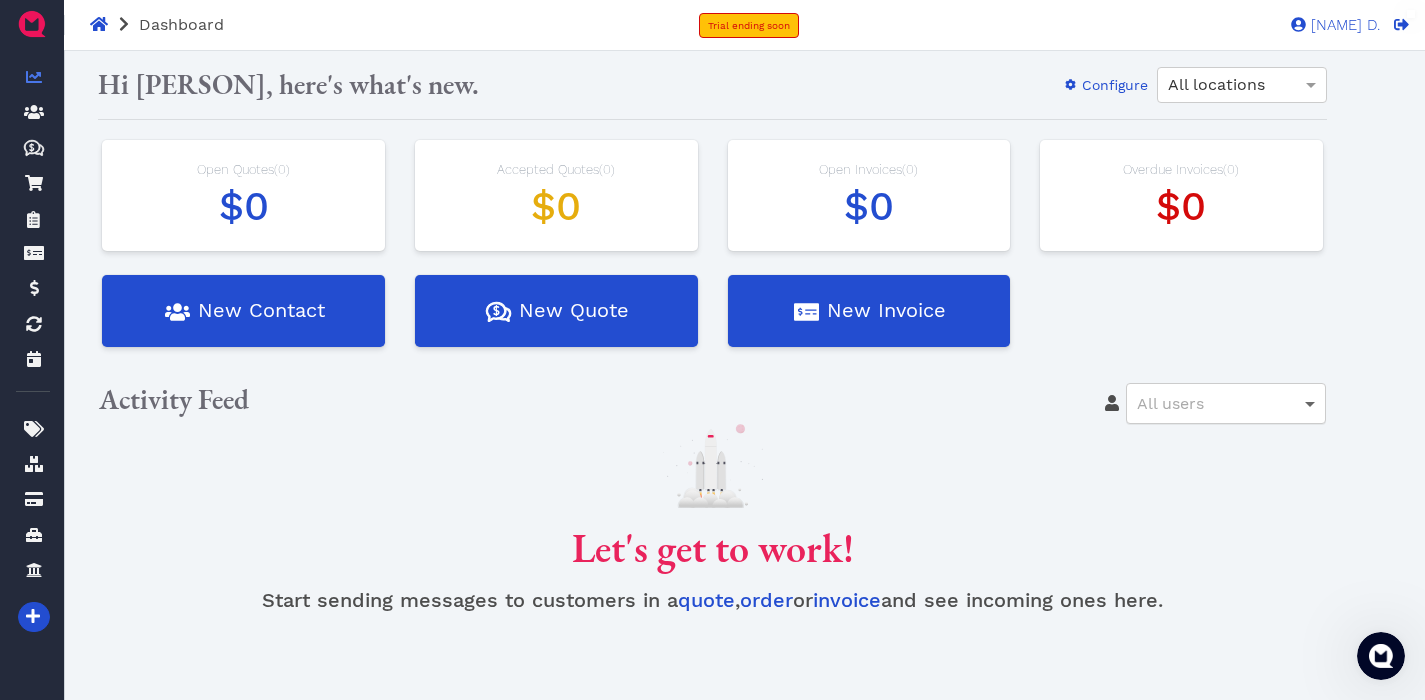 click at bounding box center (1312, 403) 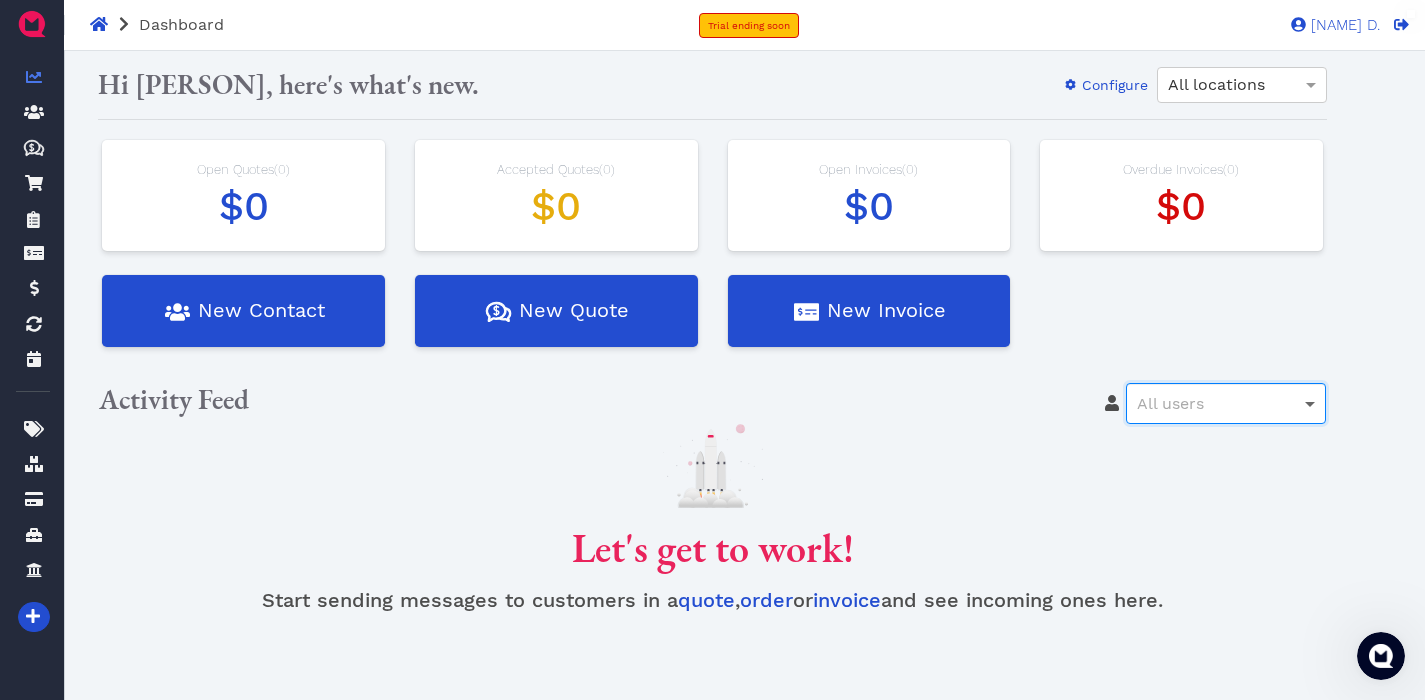 click at bounding box center (1312, 403) 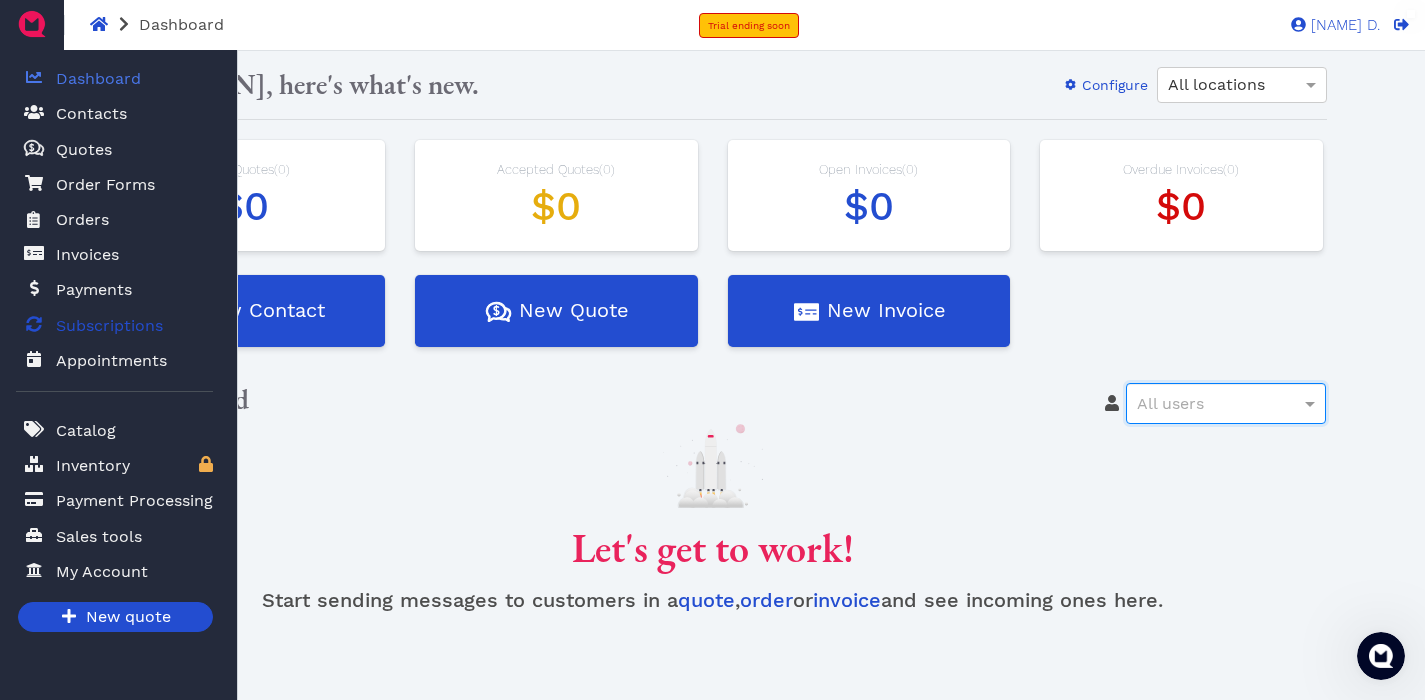click on "Subscriptions" at bounding box center [109, 326] 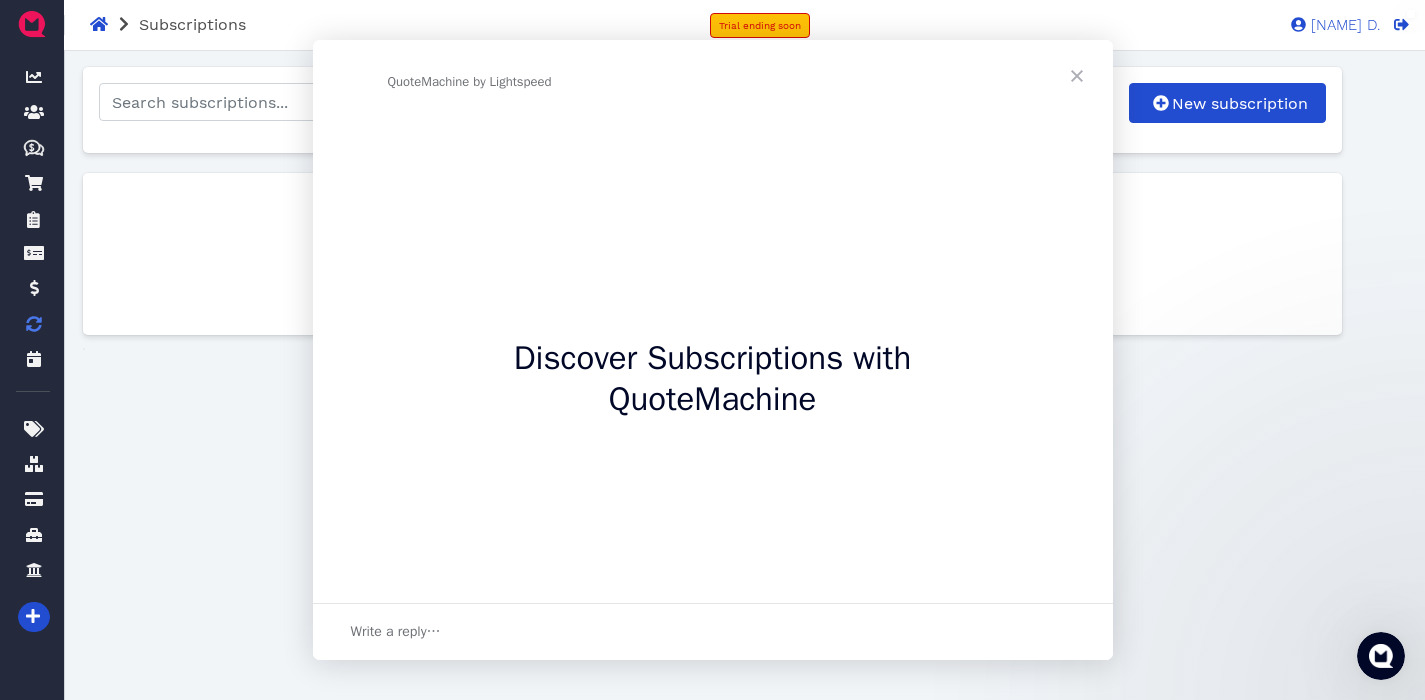 scroll, scrollTop: 0, scrollLeft: 0, axis: both 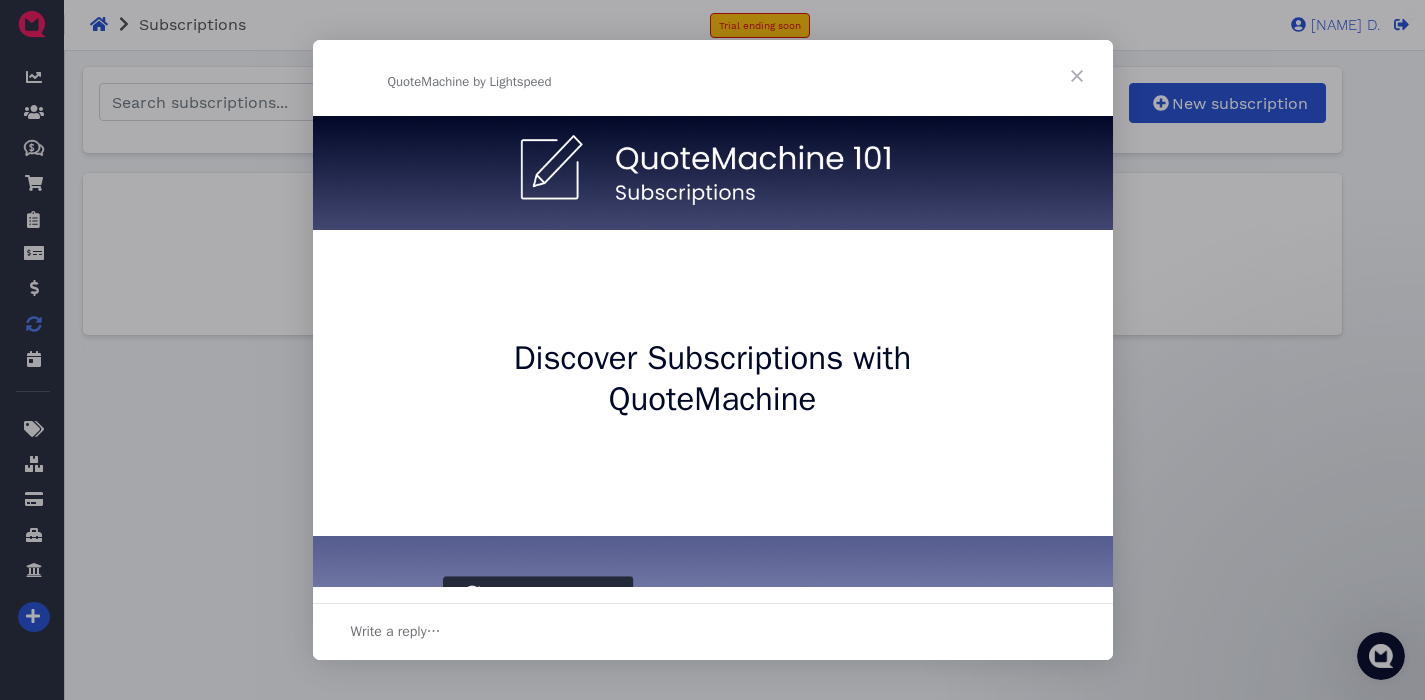 click at bounding box center (712, 350) 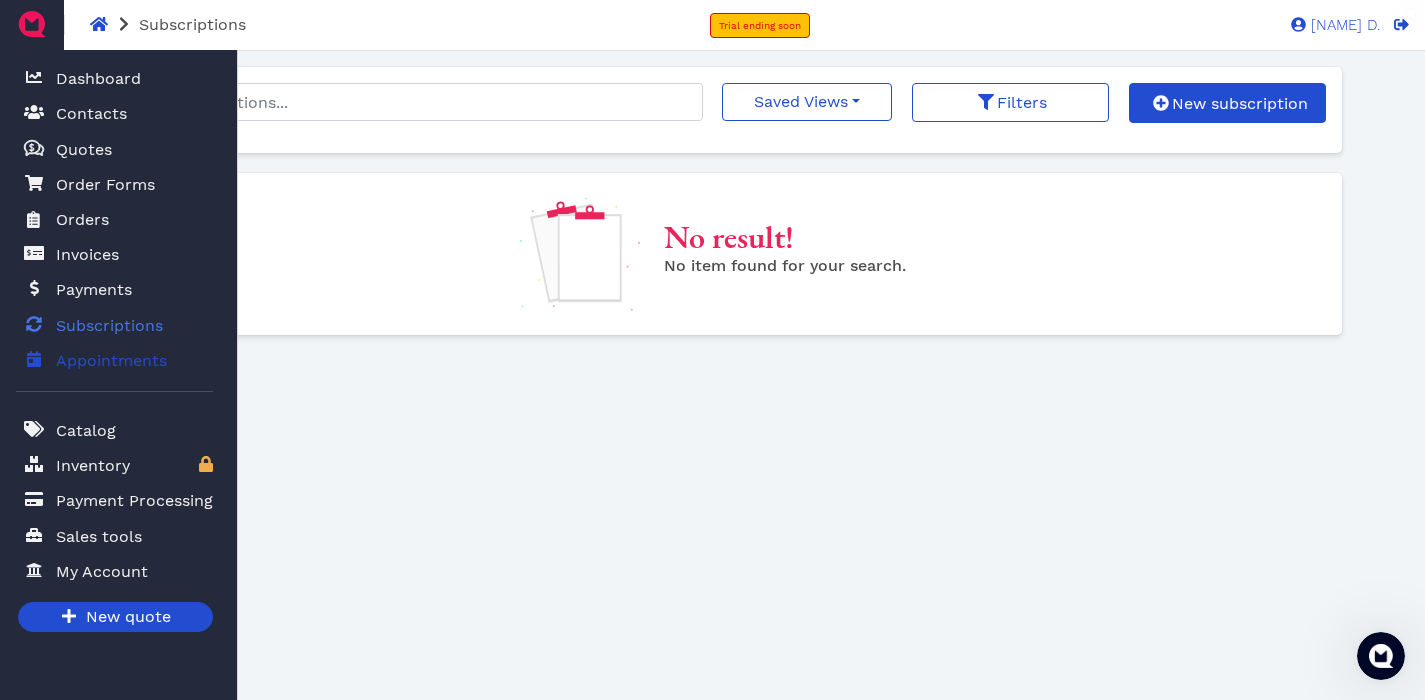 click on "Appointments" at bounding box center (114, 360) 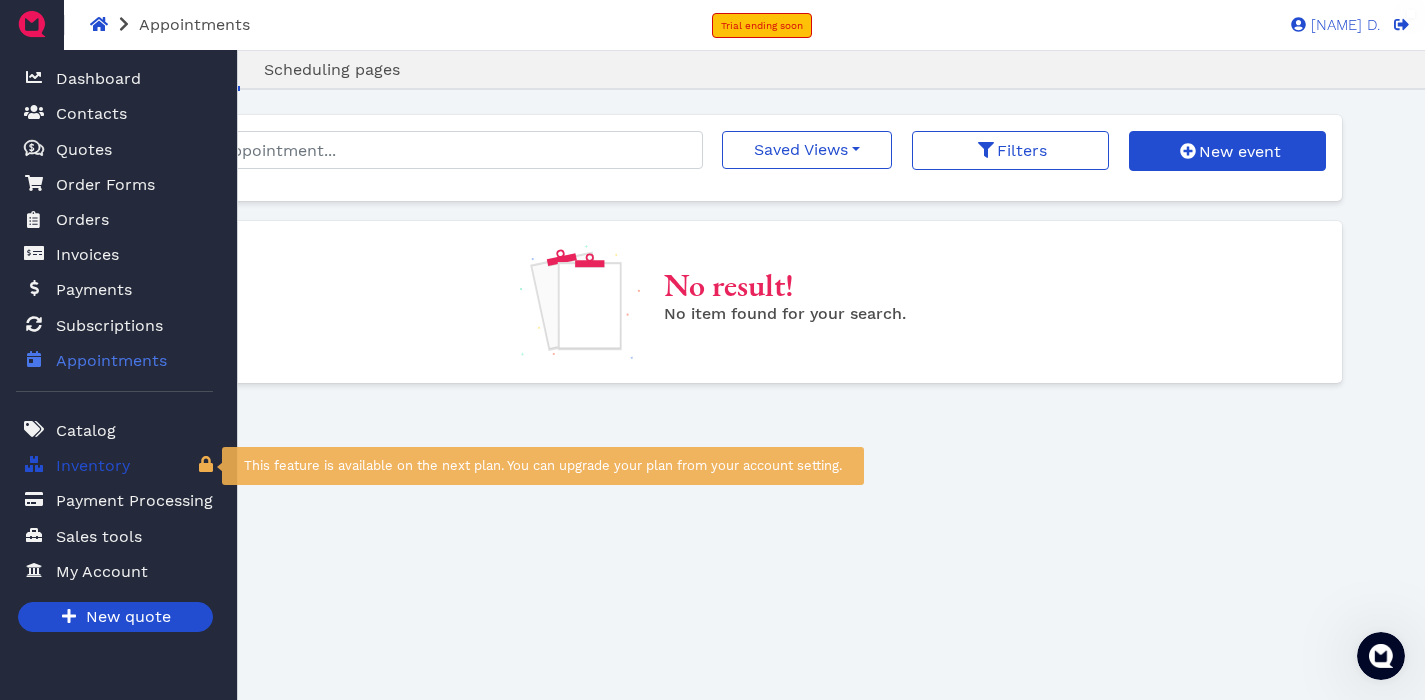 click on "Inventory" at bounding box center [93, 466] 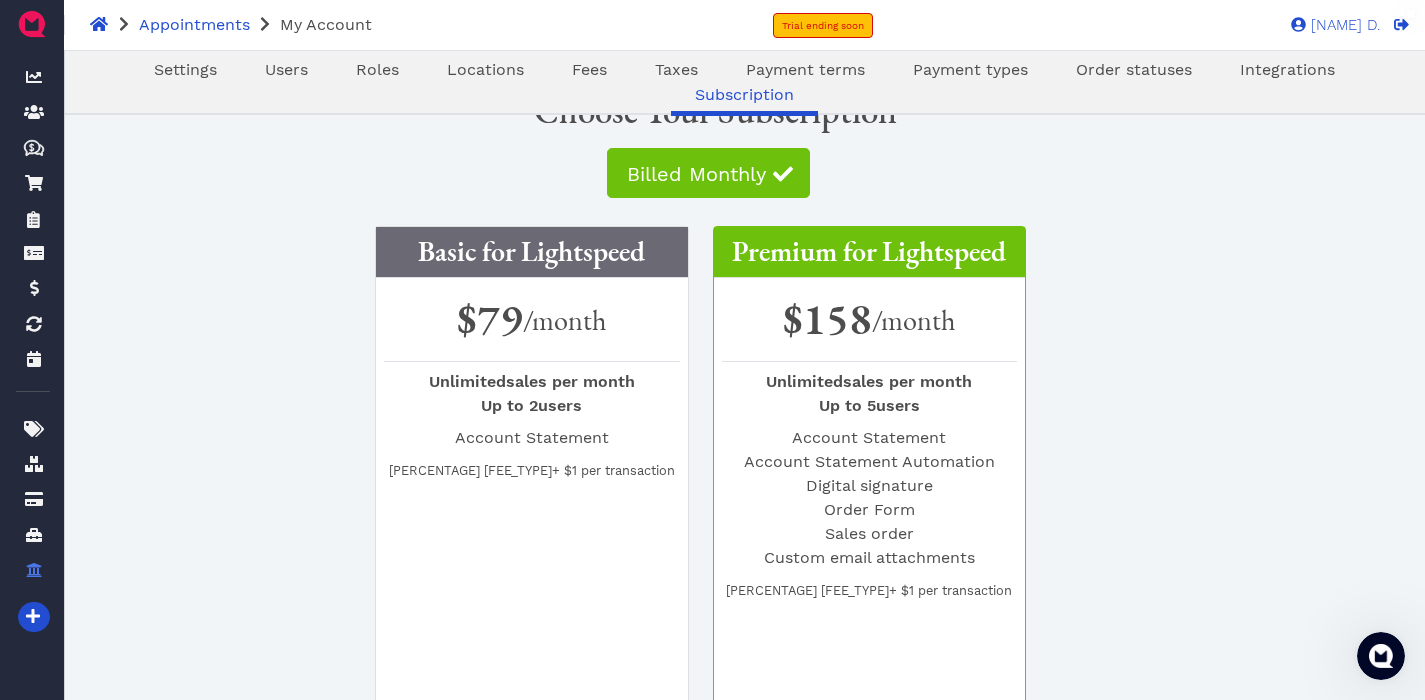 scroll, scrollTop: 0, scrollLeft: 0, axis: both 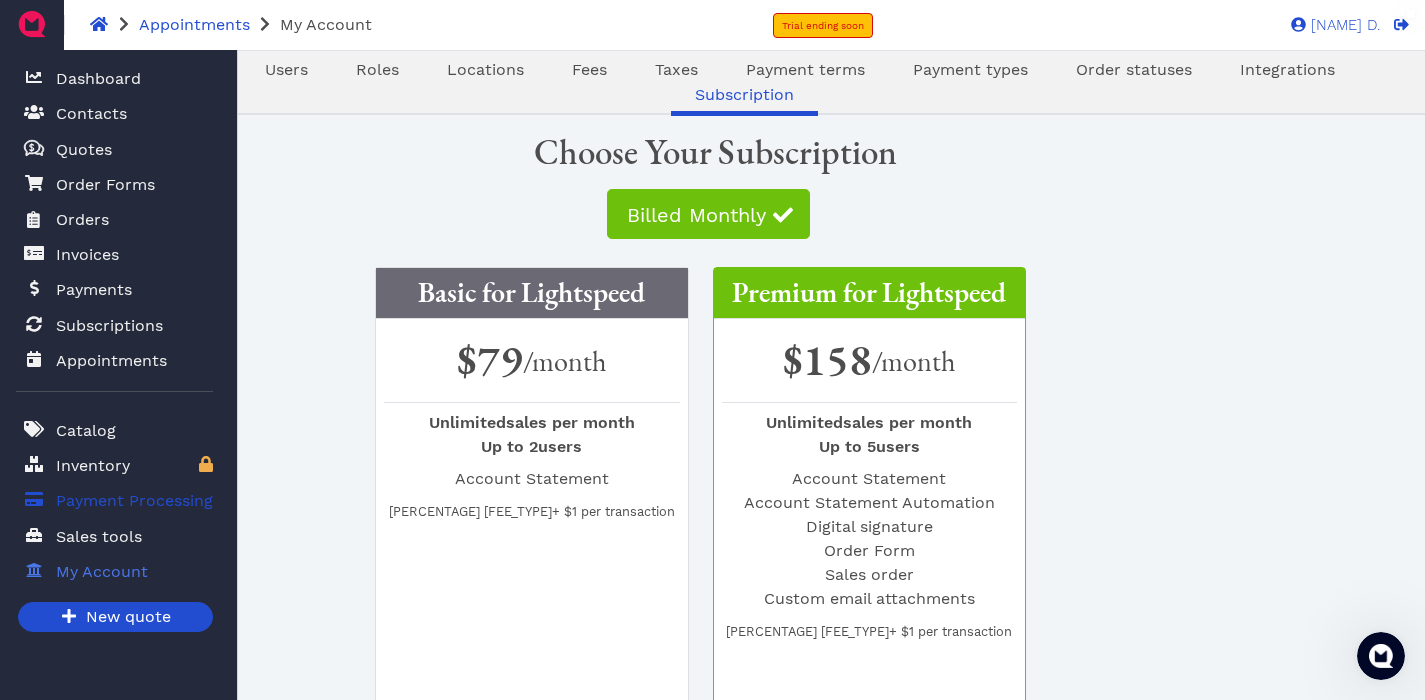 click on "Payment Processing" at bounding box center [134, 501] 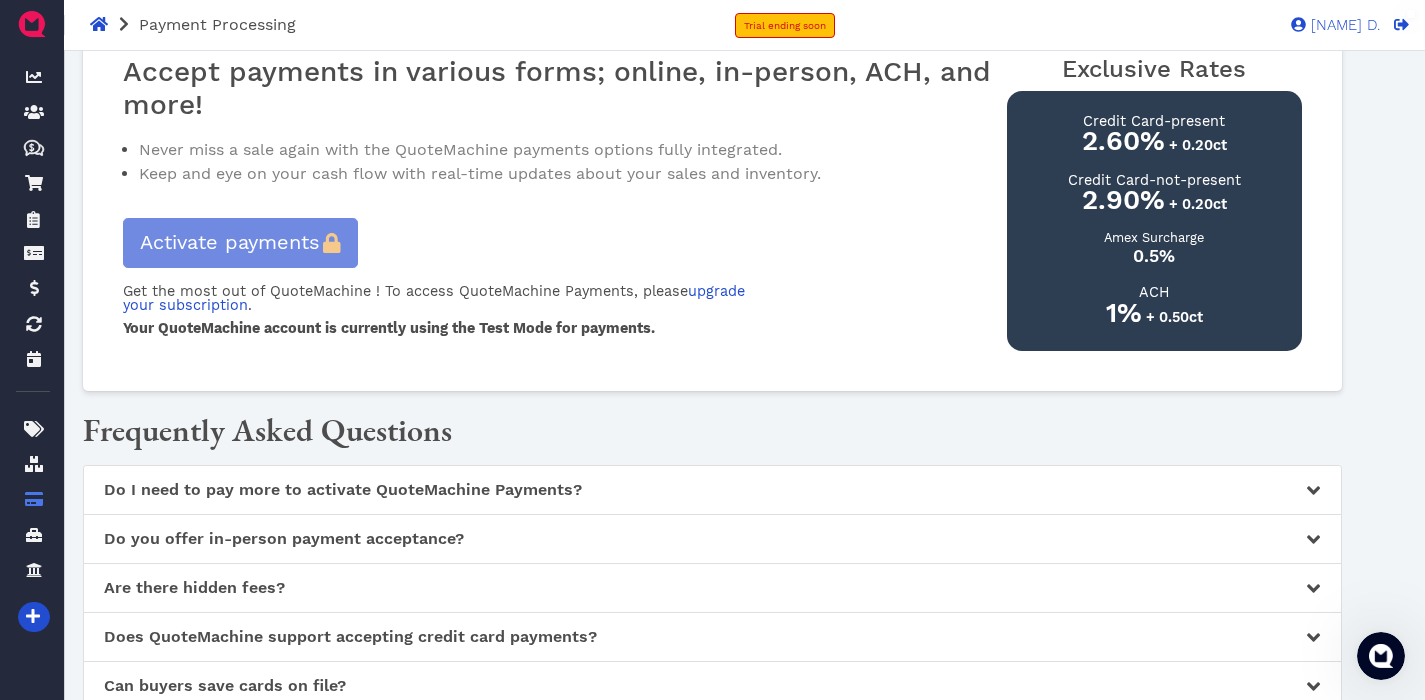 scroll, scrollTop: 118, scrollLeft: 0, axis: vertical 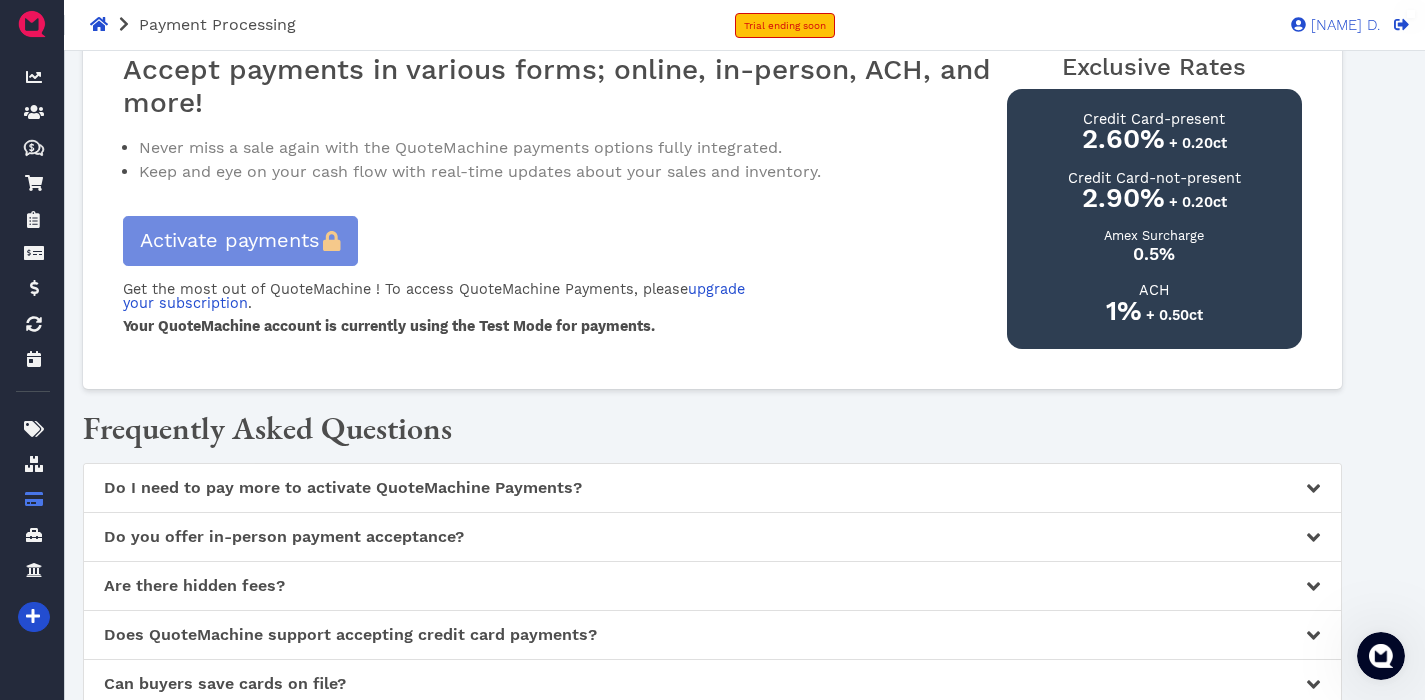 click 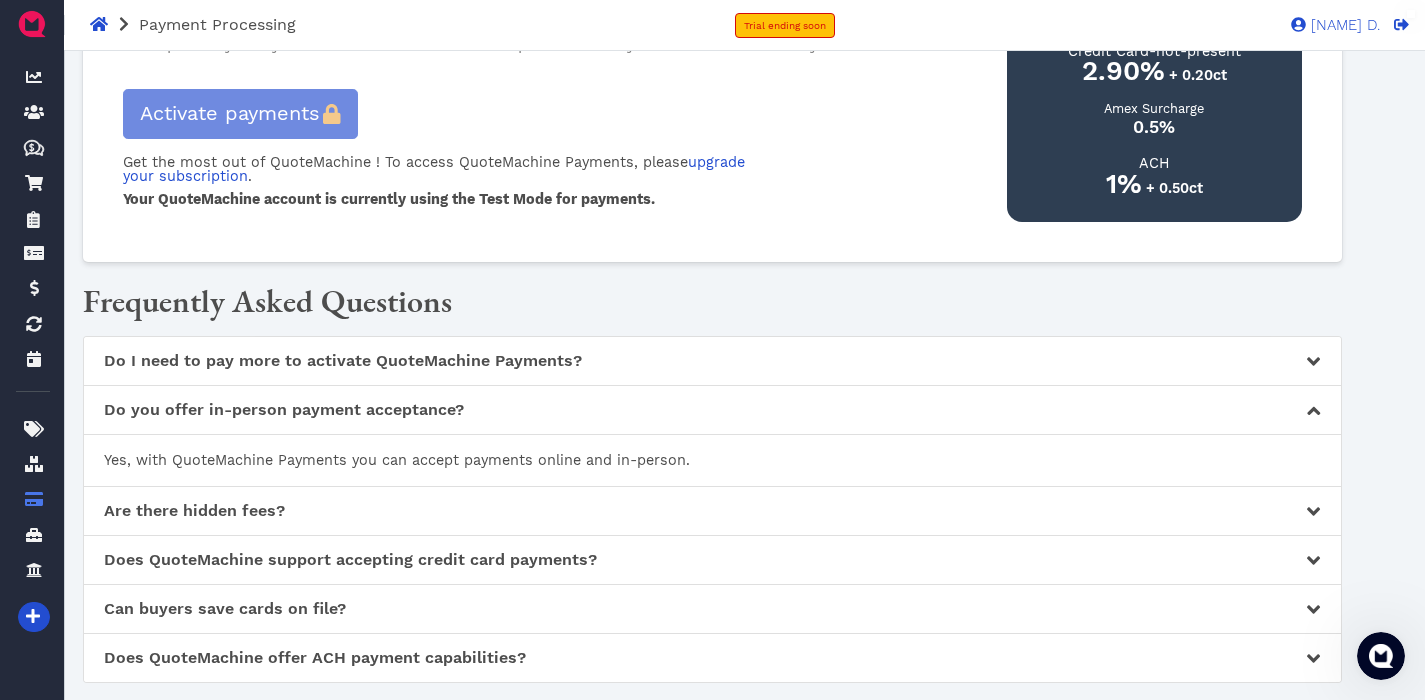 scroll, scrollTop: 257, scrollLeft: 0, axis: vertical 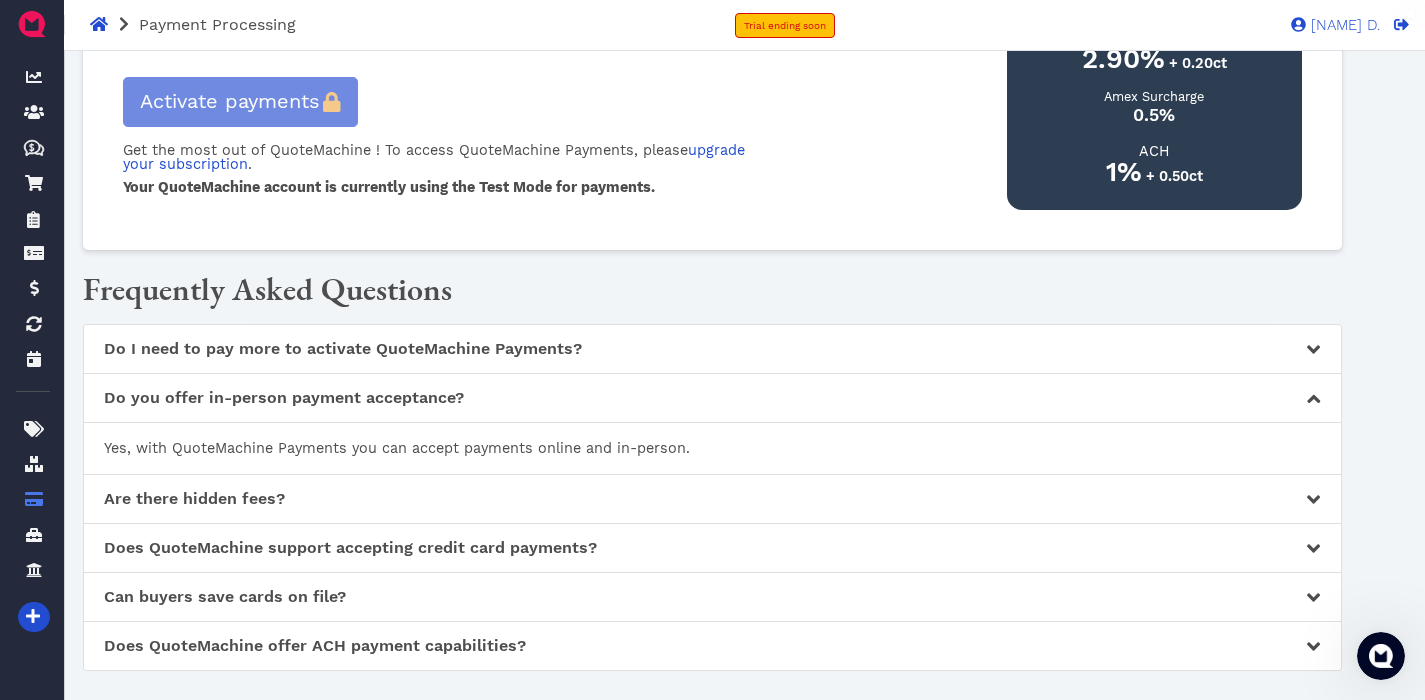click 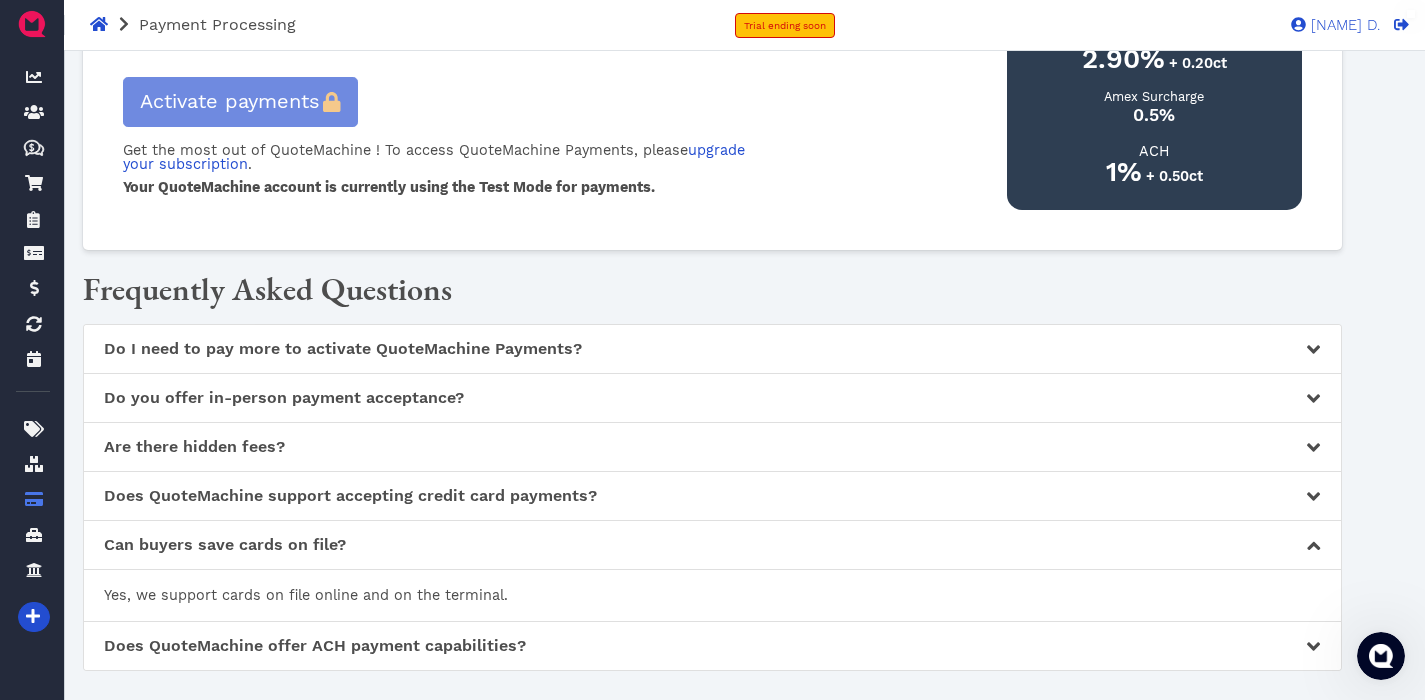 click 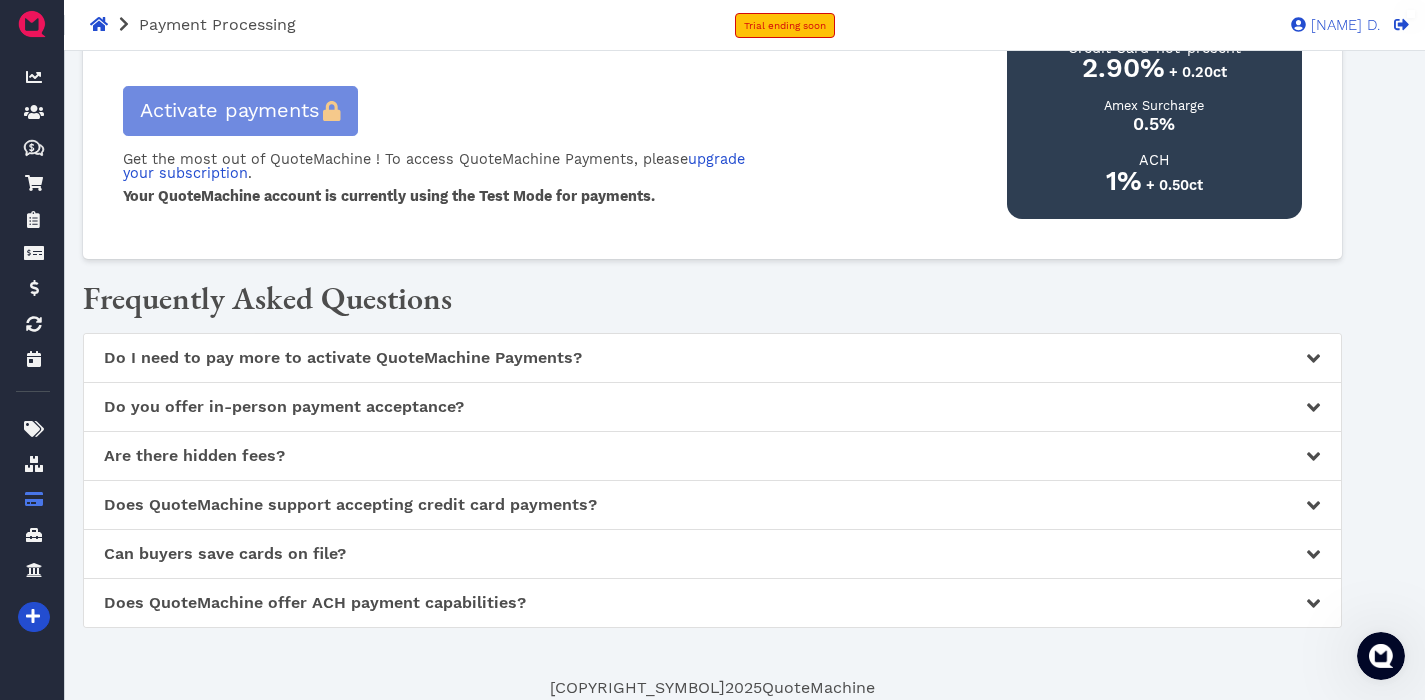 scroll, scrollTop: 248, scrollLeft: 0, axis: vertical 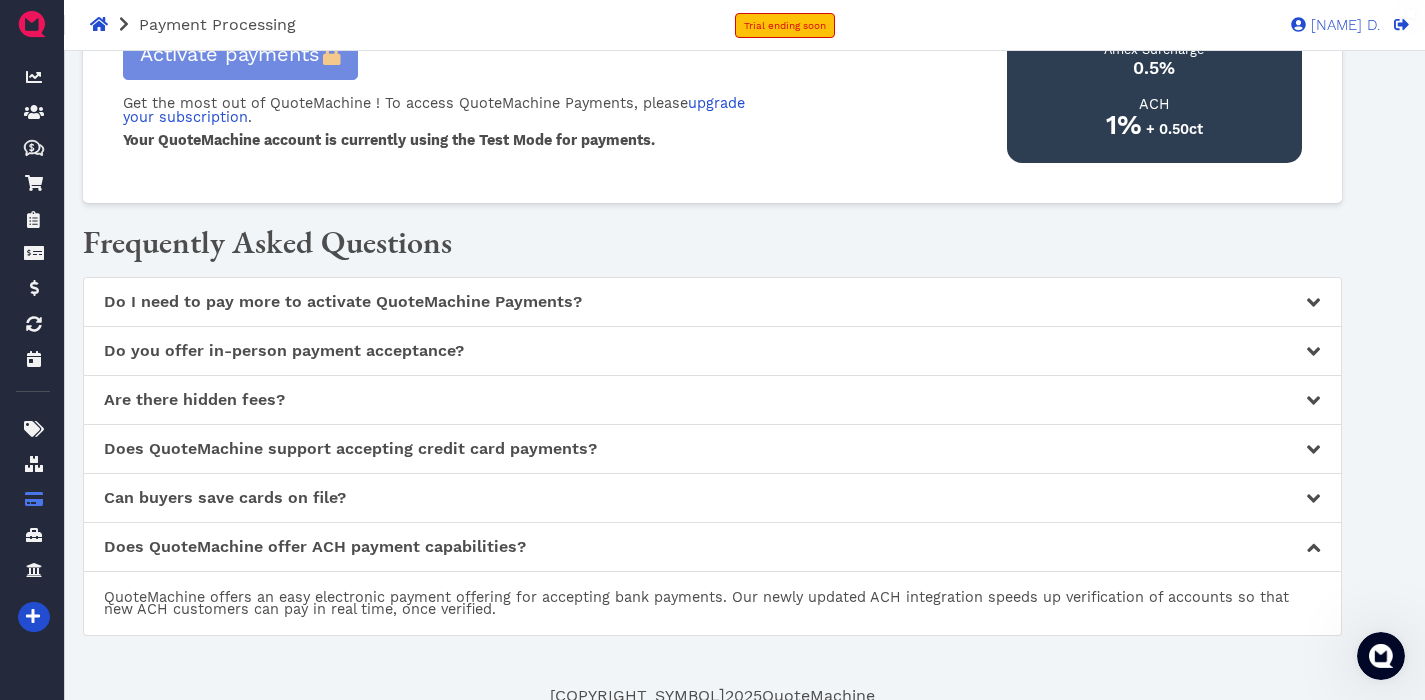click 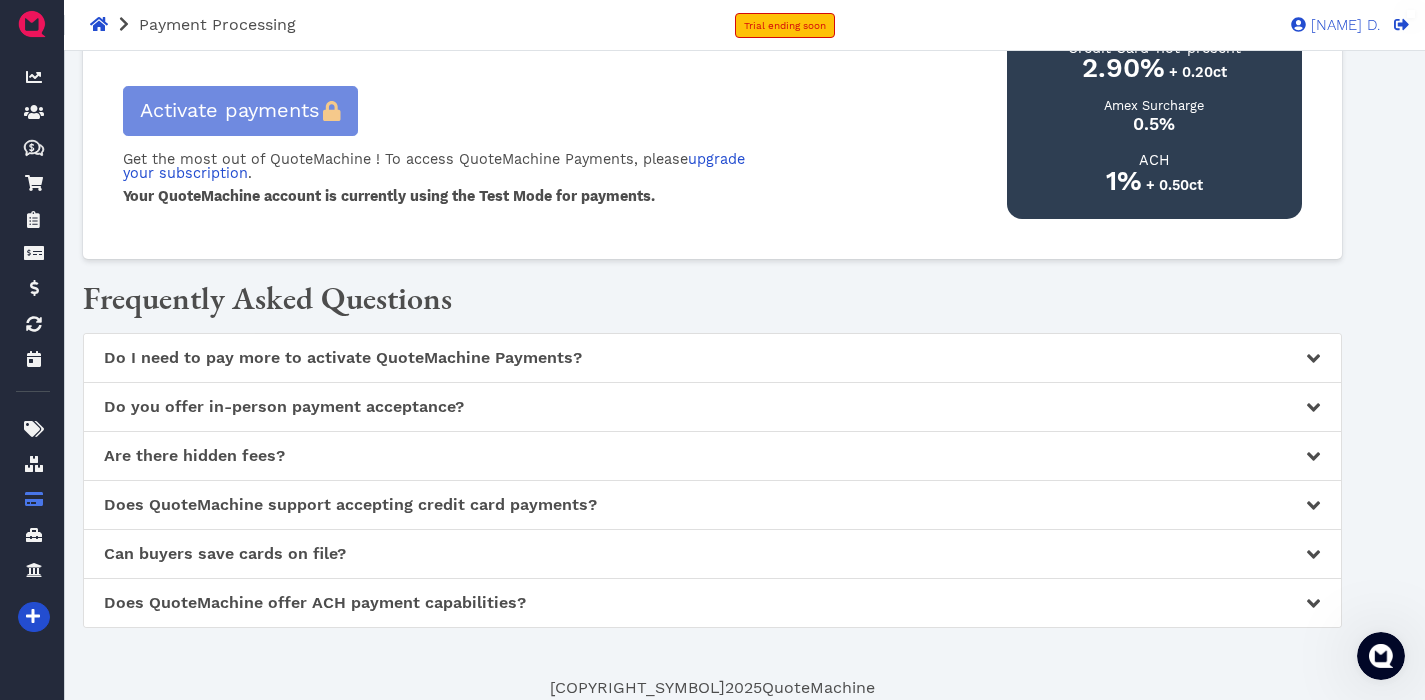 scroll, scrollTop: 248, scrollLeft: 0, axis: vertical 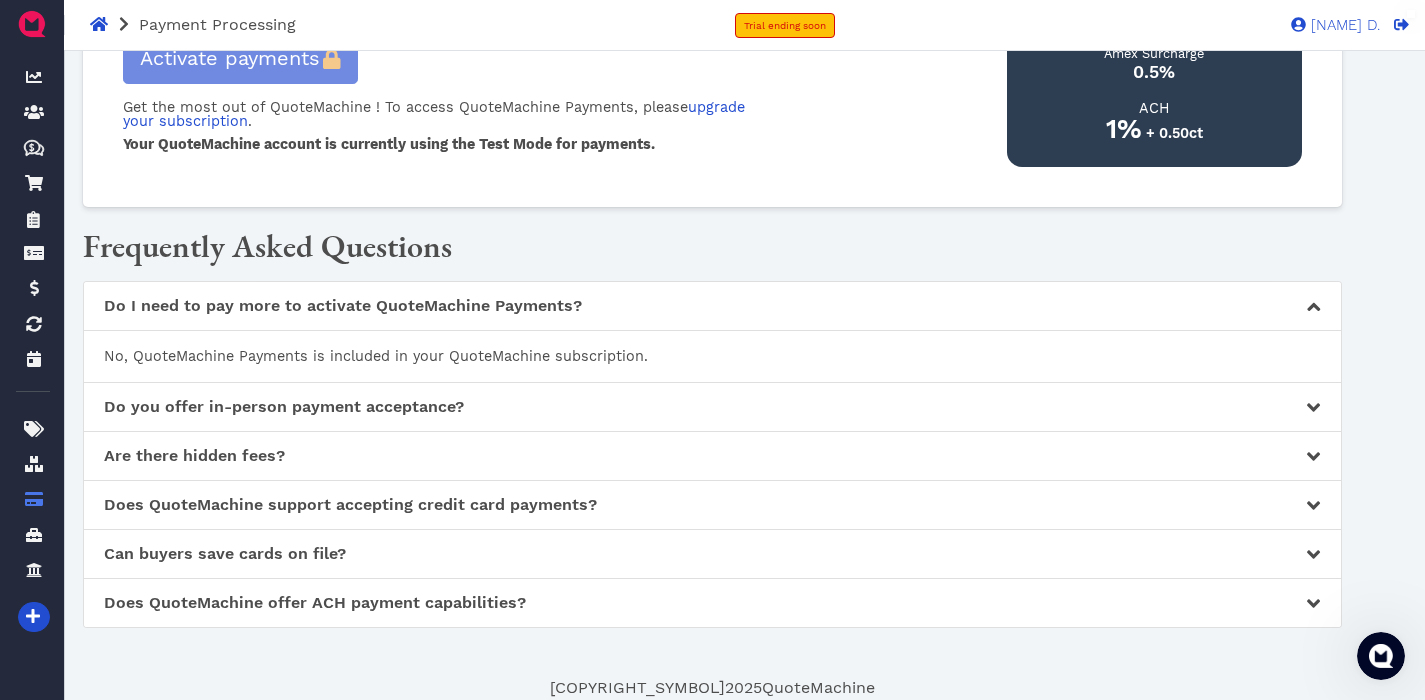 click on "No, QuoteMachine Payments is included in your QuoteMachine subscription." at bounding box center (712, 356) 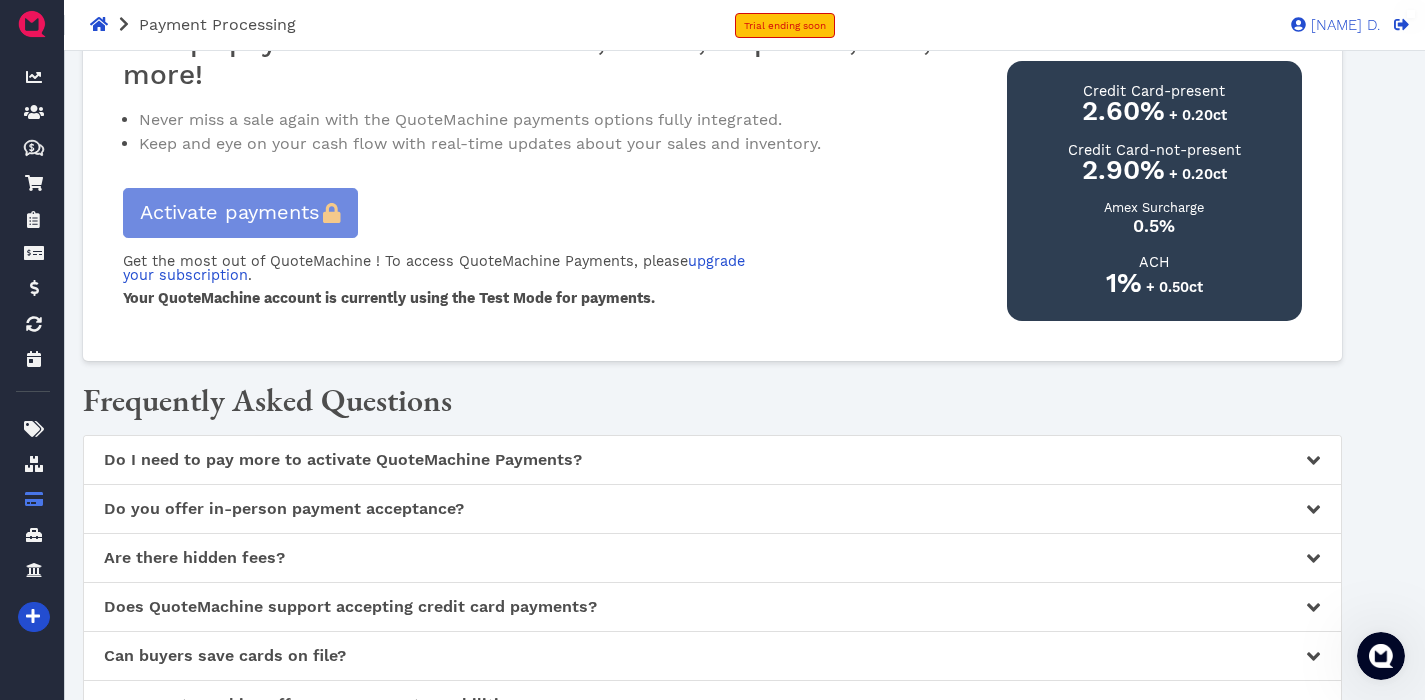 scroll, scrollTop: 0, scrollLeft: 0, axis: both 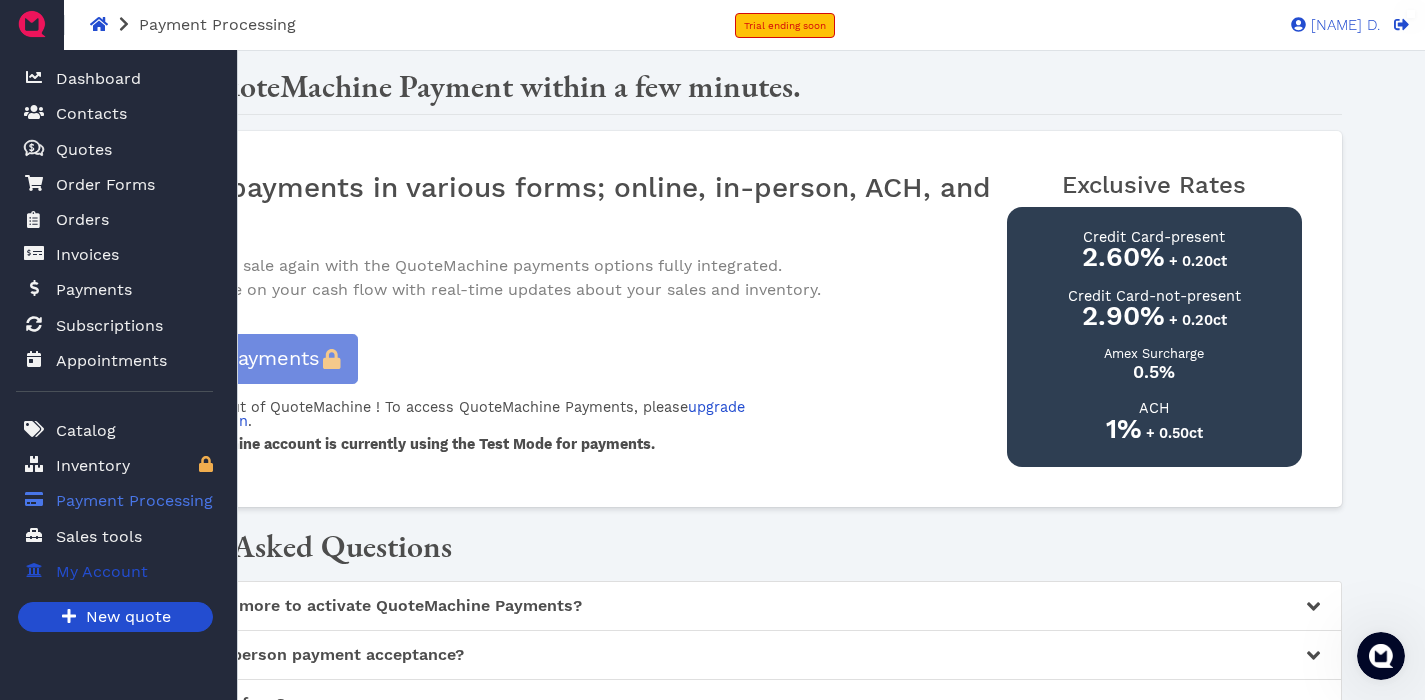 click on "My Account" at bounding box center (102, 572) 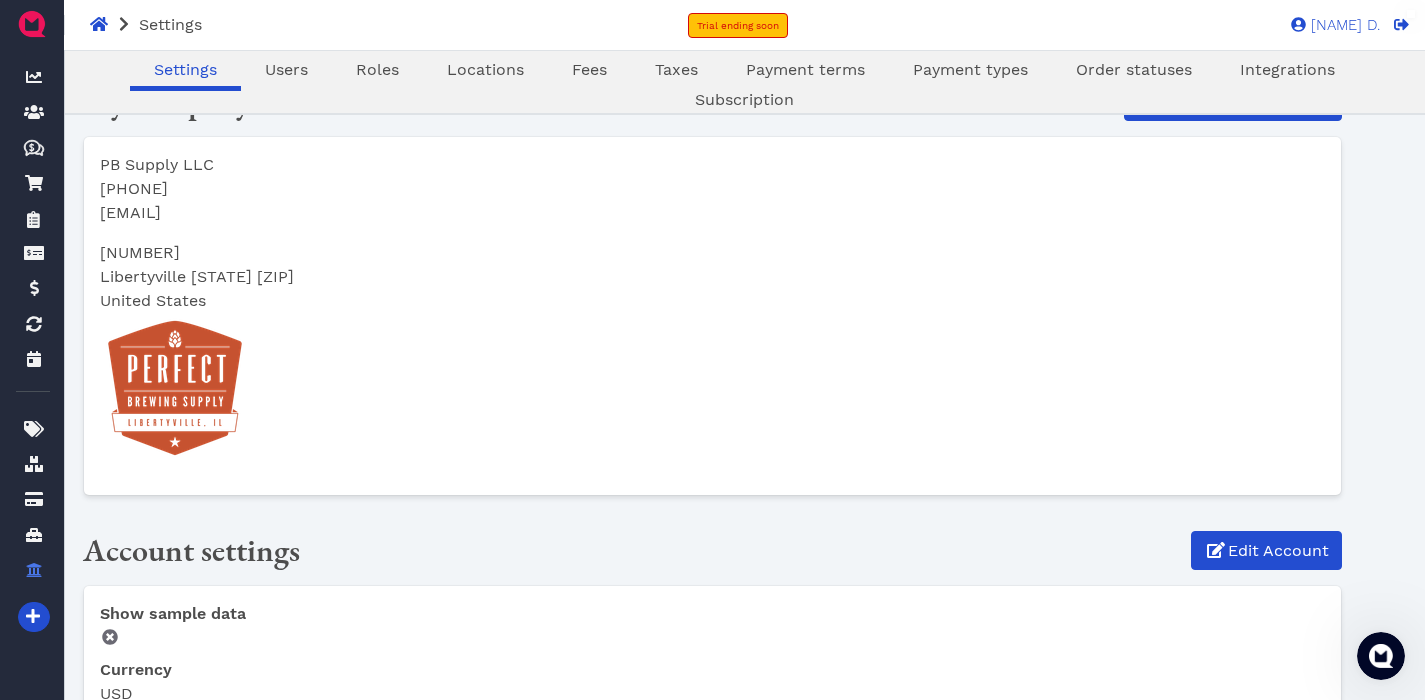 scroll, scrollTop: 0, scrollLeft: 0, axis: both 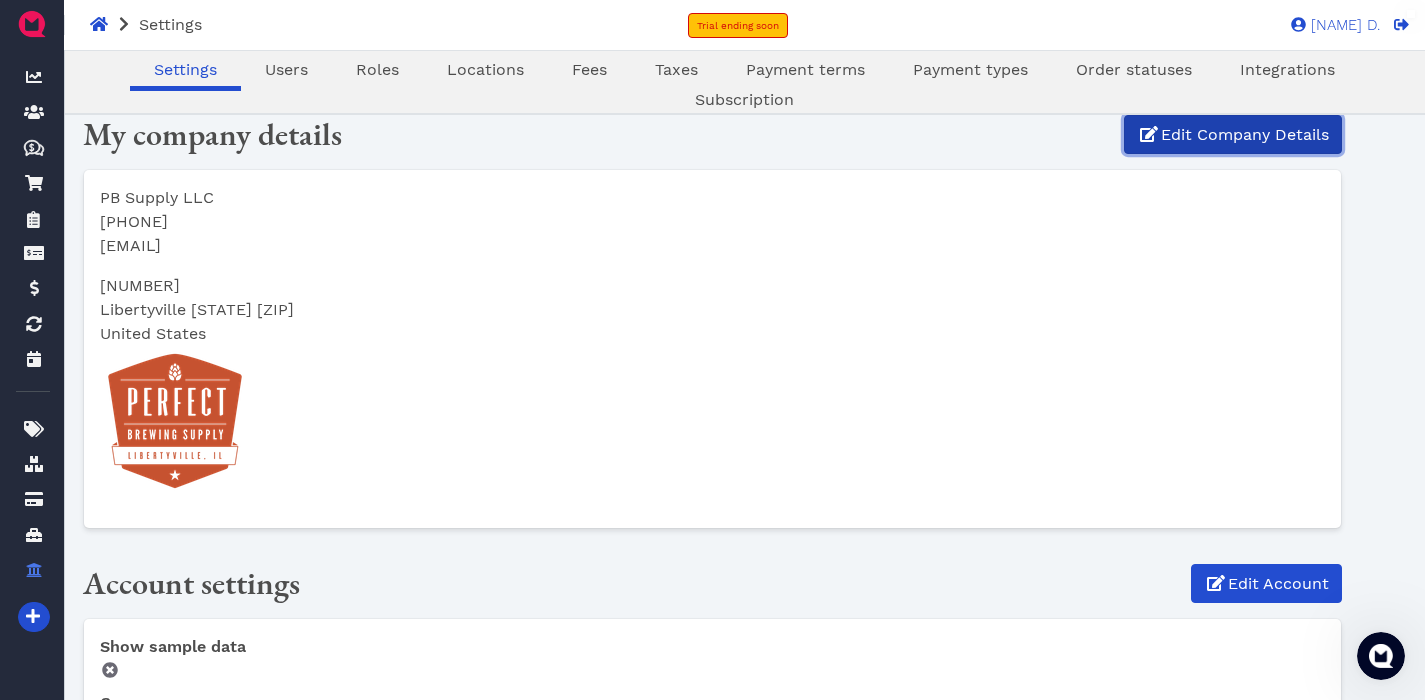 click on "Edit Company Details" at bounding box center (1243, 135) 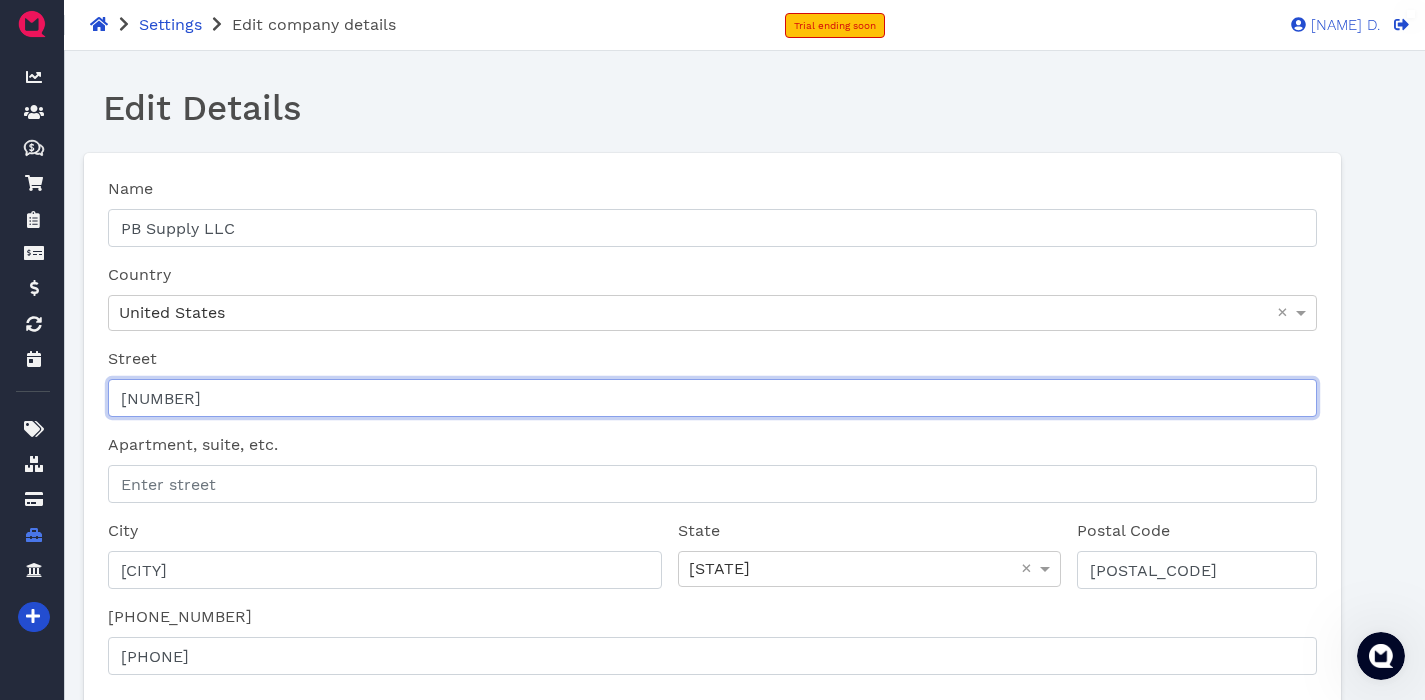click on "[NUMBER]" at bounding box center (712, 398) 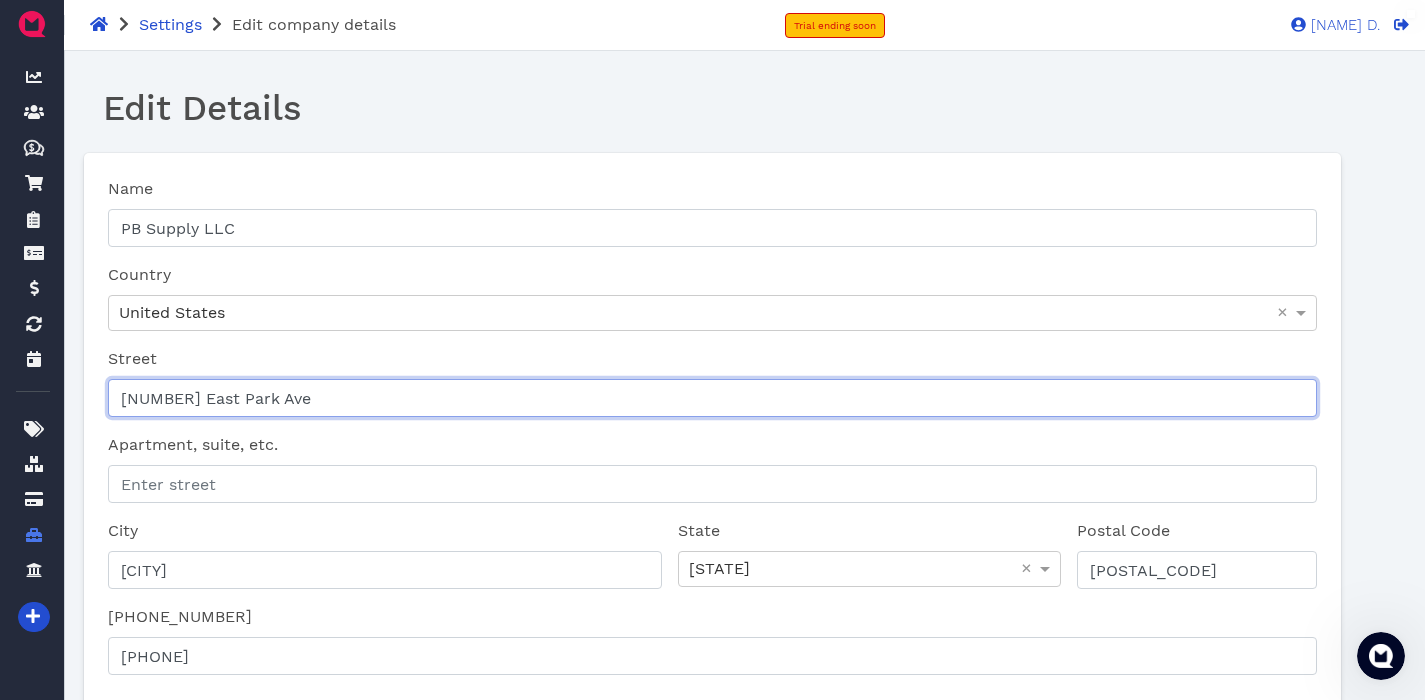 type on "[NUMBER] East Park Ave" 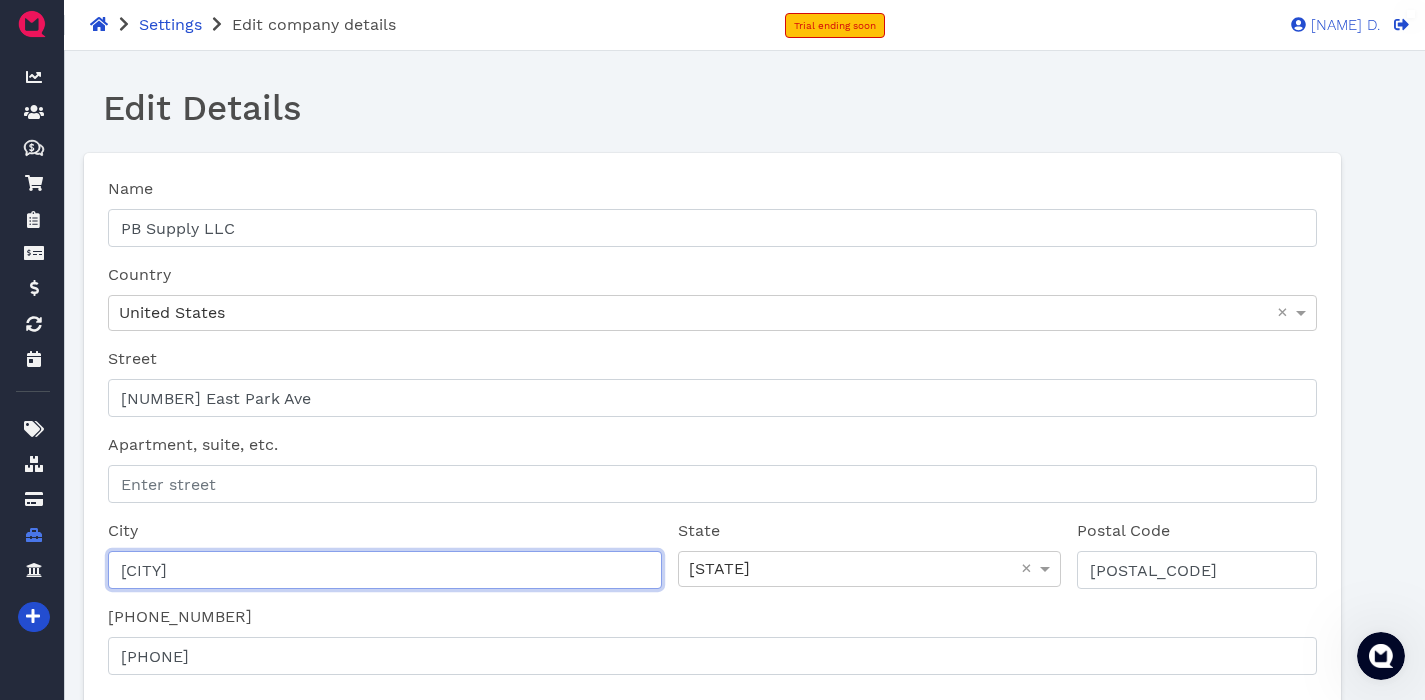 click on "[CITY]" at bounding box center [385, 570] 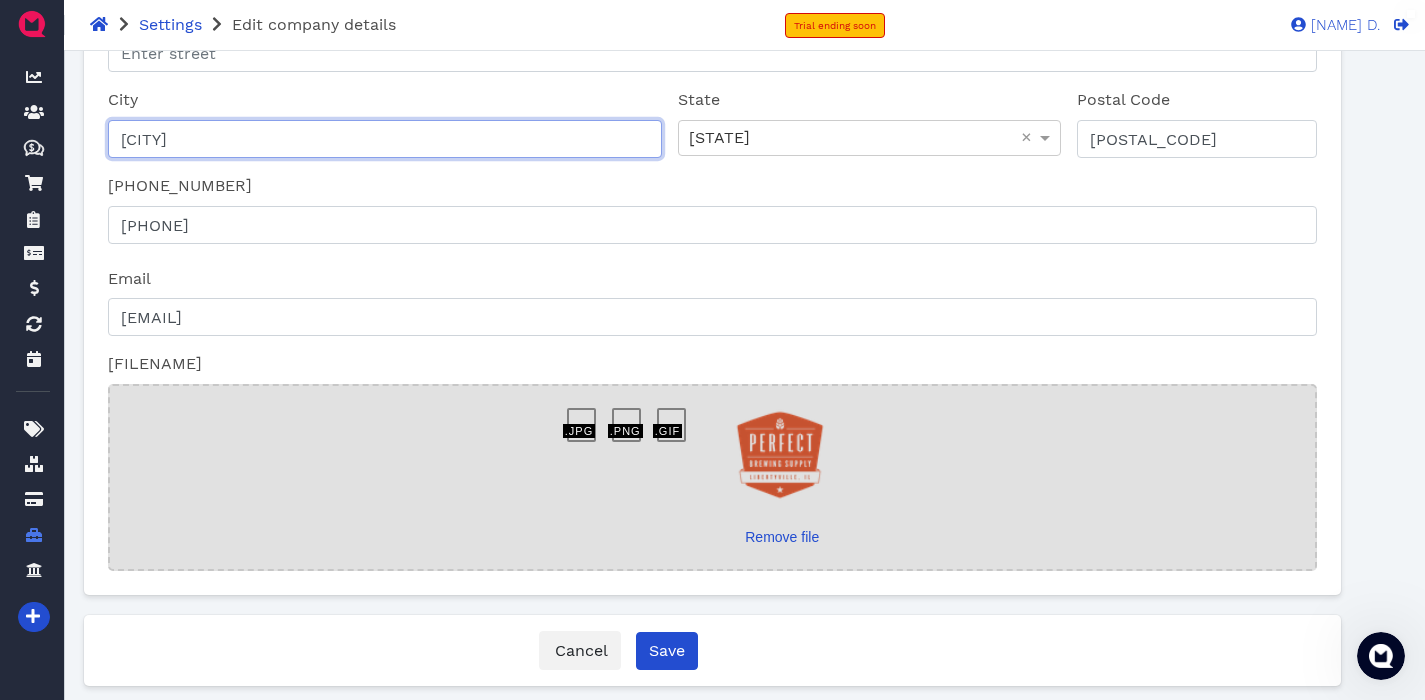 scroll, scrollTop: 477, scrollLeft: 0, axis: vertical 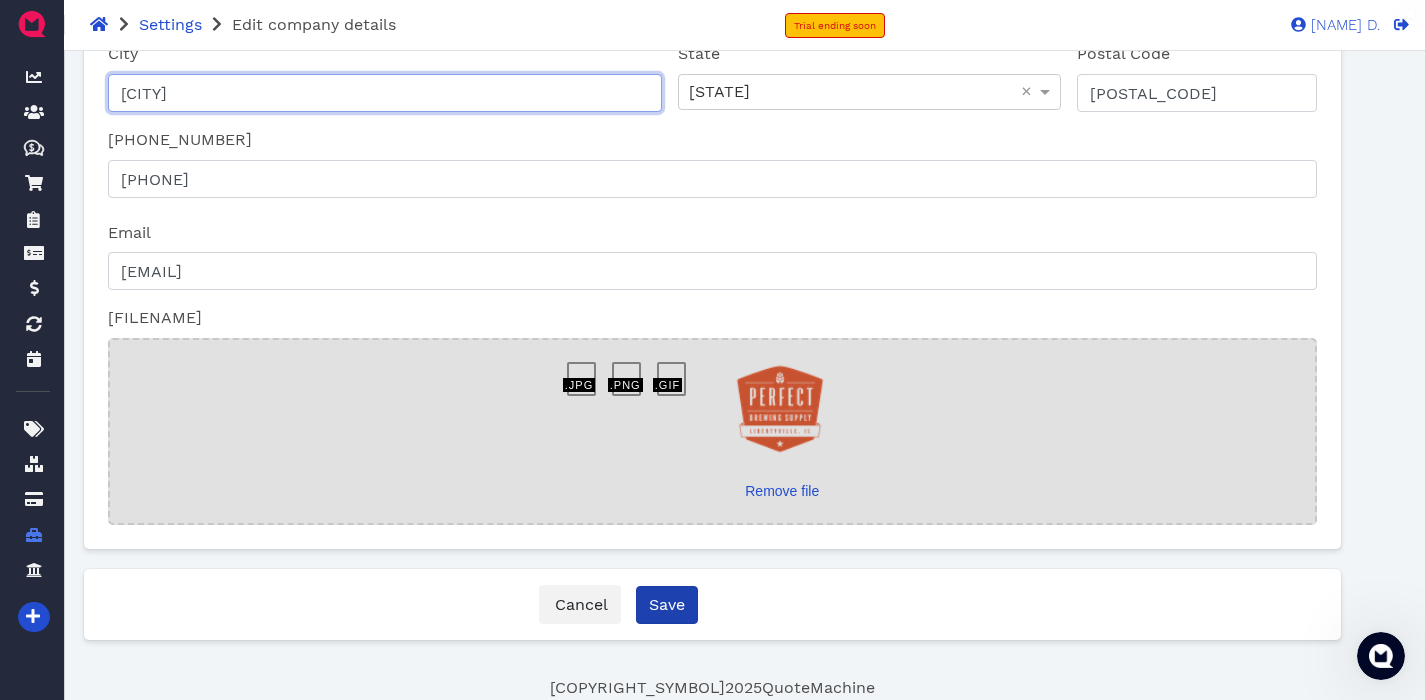 type on "[CITY]" 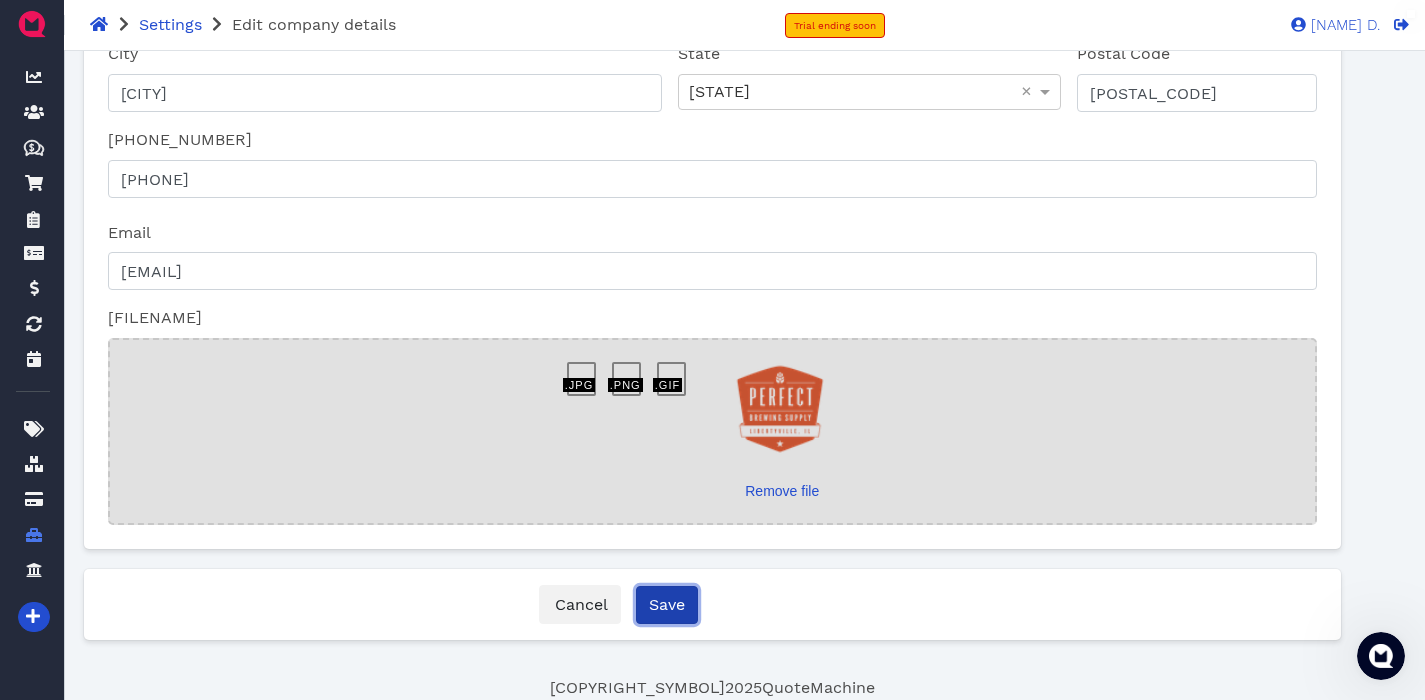 click on "Save" at bounding box center (667, 605) 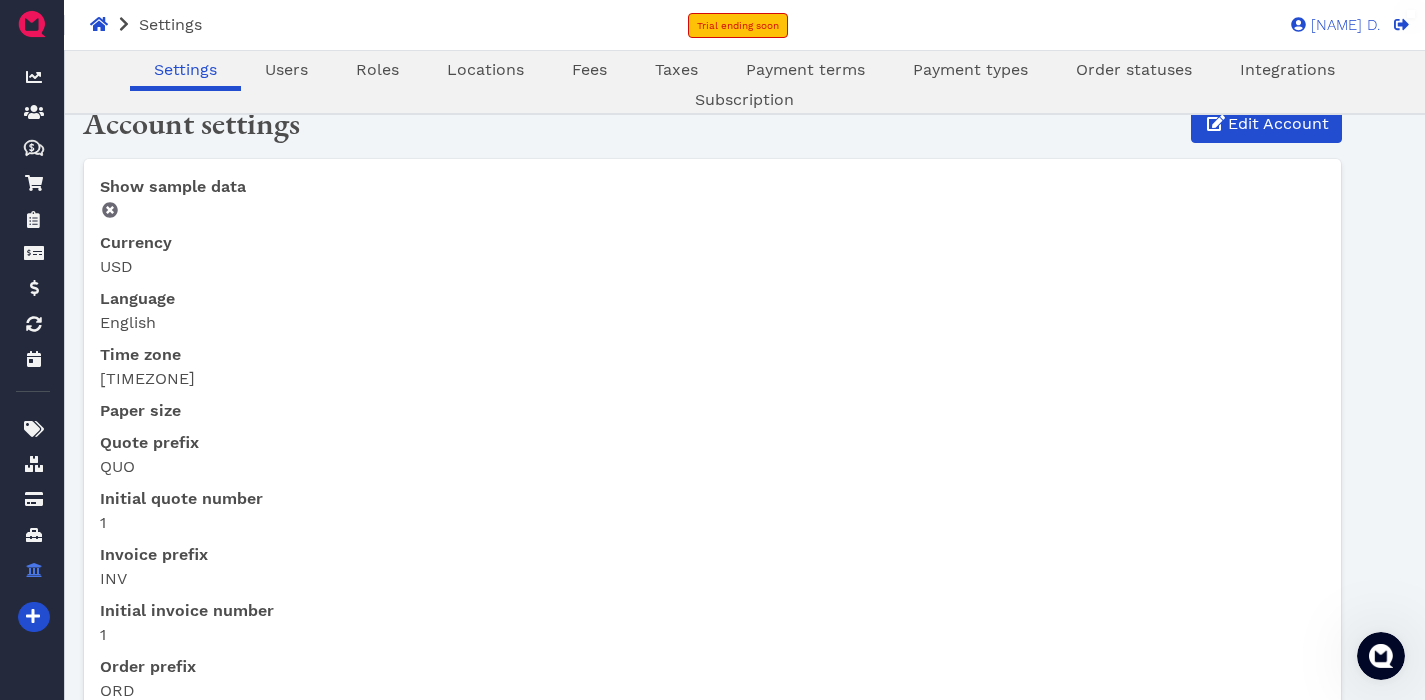 scroll, scrollTop: 487, scrollLeft: 0, axis: vertical 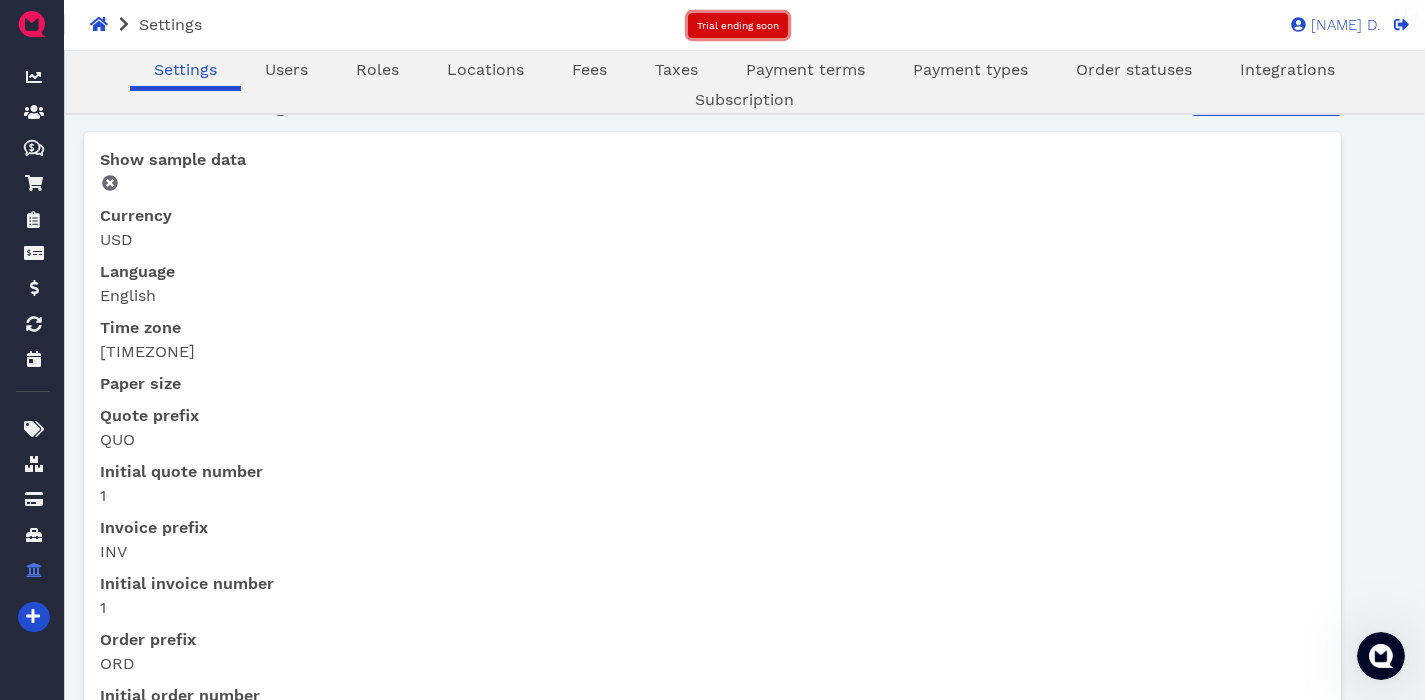 click on "Trial ending soon" at bounding box center [738, 25] 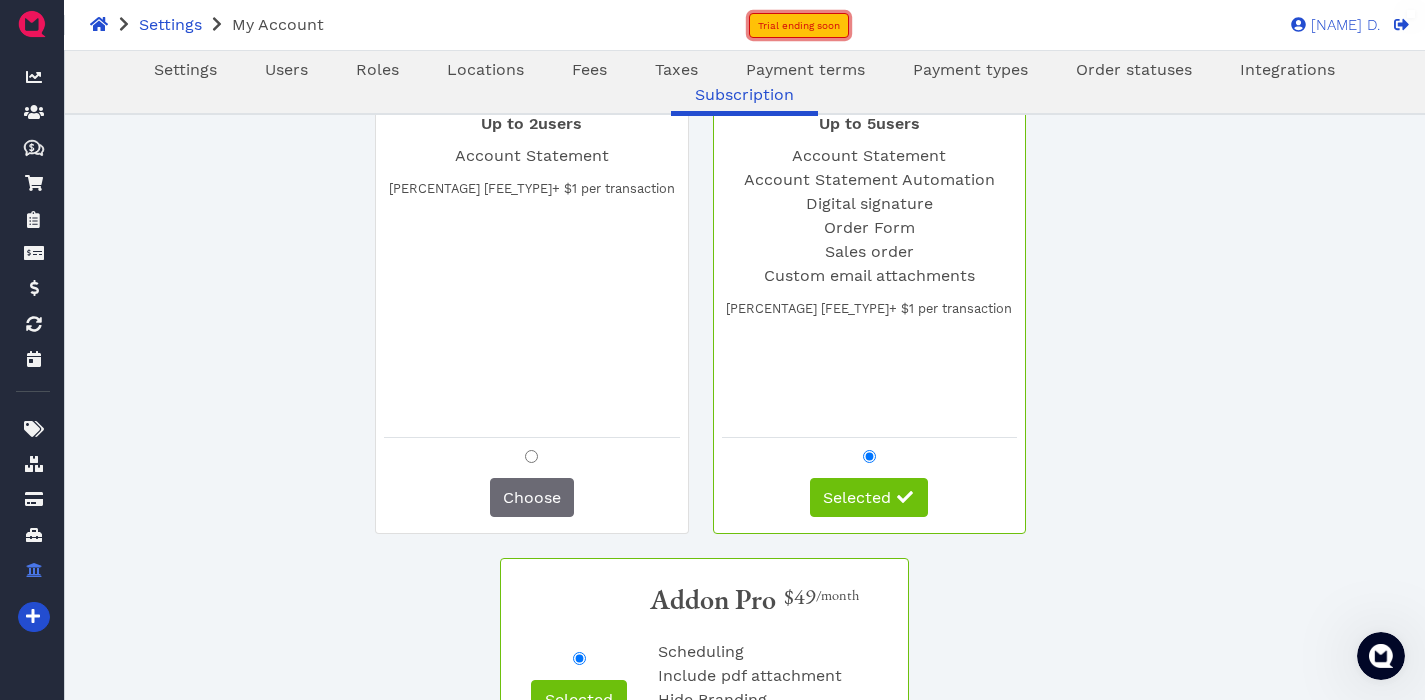 scroll, scrollTop: 0, scrollLeft: 0, axis: both 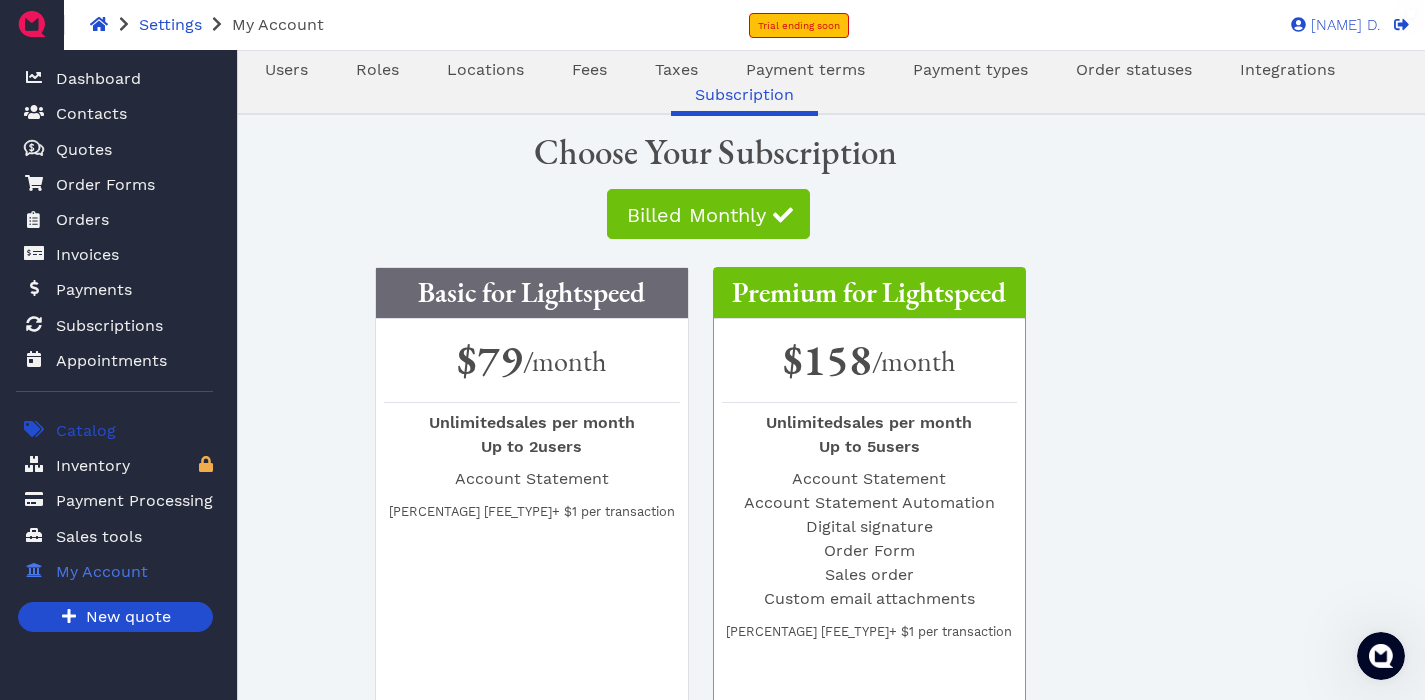 click on "Catalog" at bounding box center [86, 431] 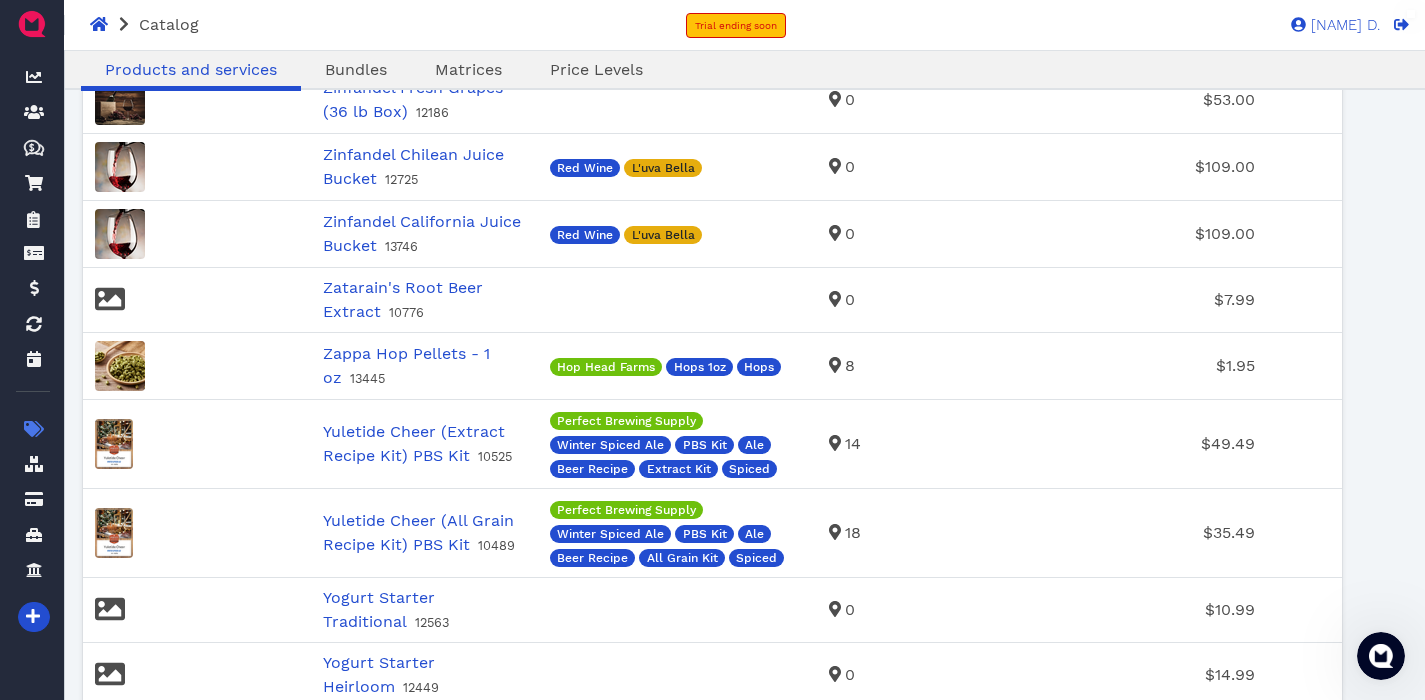 scroll, scrollTop: 164, scrollLeft: 0, axis: vertical 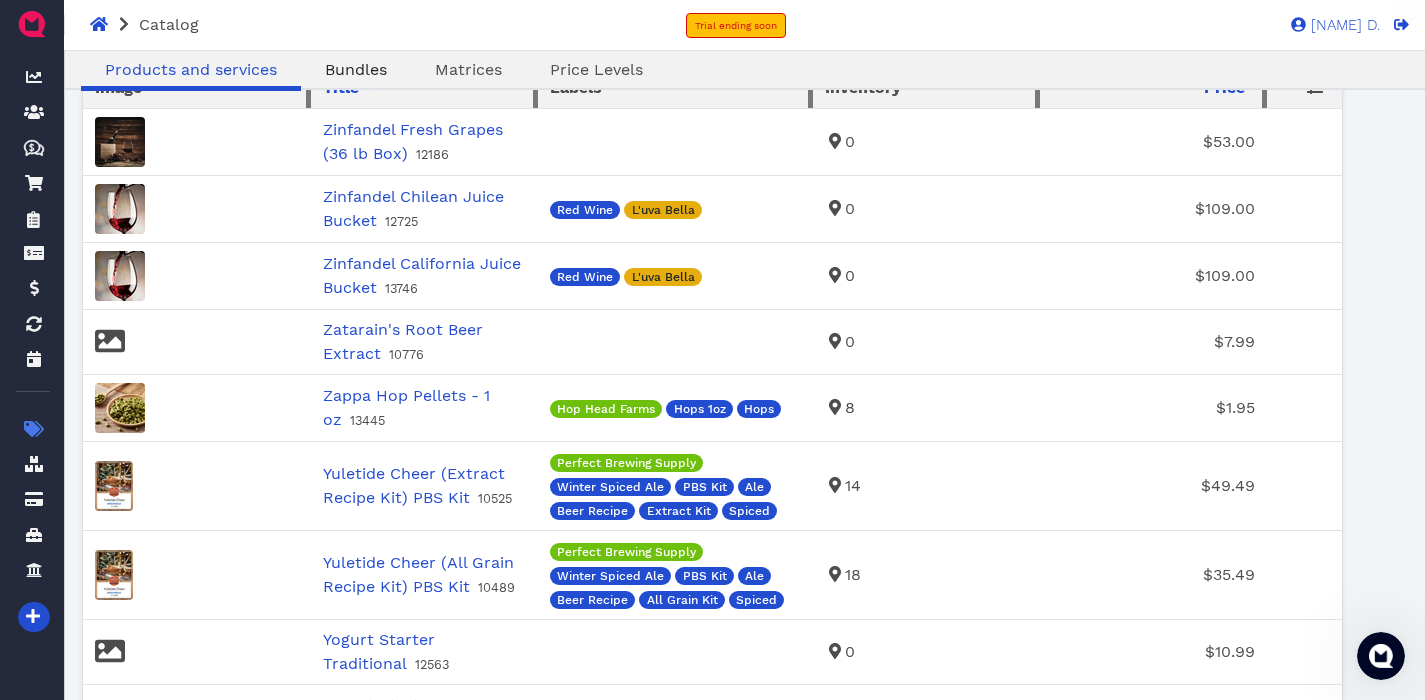click on "Bundles" at bounding box center [356, 69] 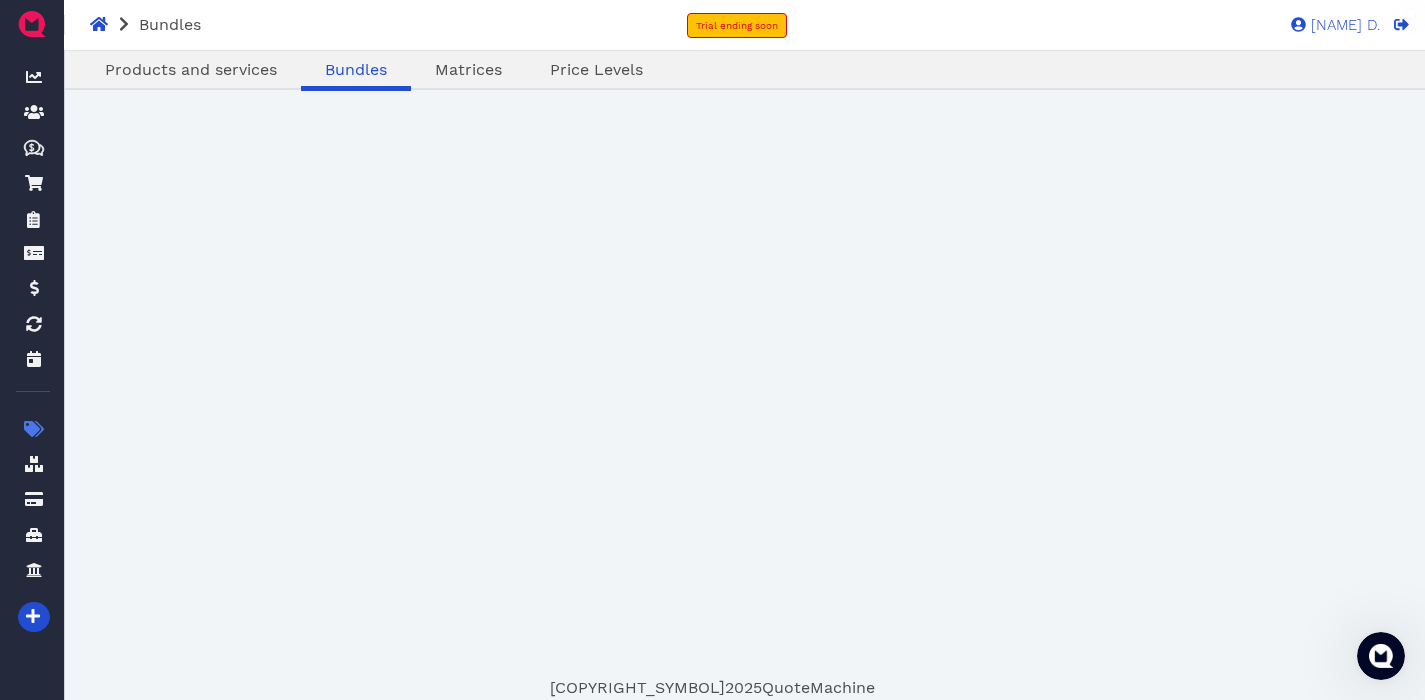 scroll, scrollTop: 0, scrollLeft: 0, axis: both 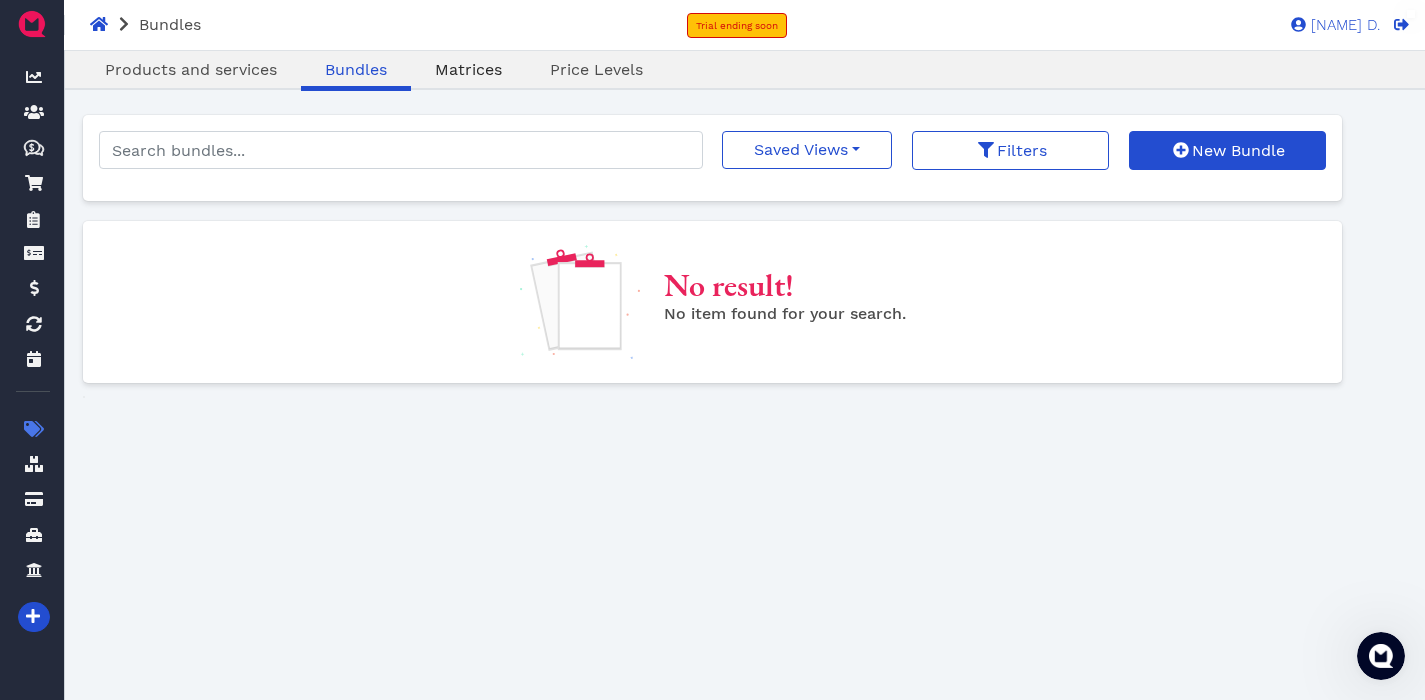click on "Matrices" at bounding box center [468, 69] 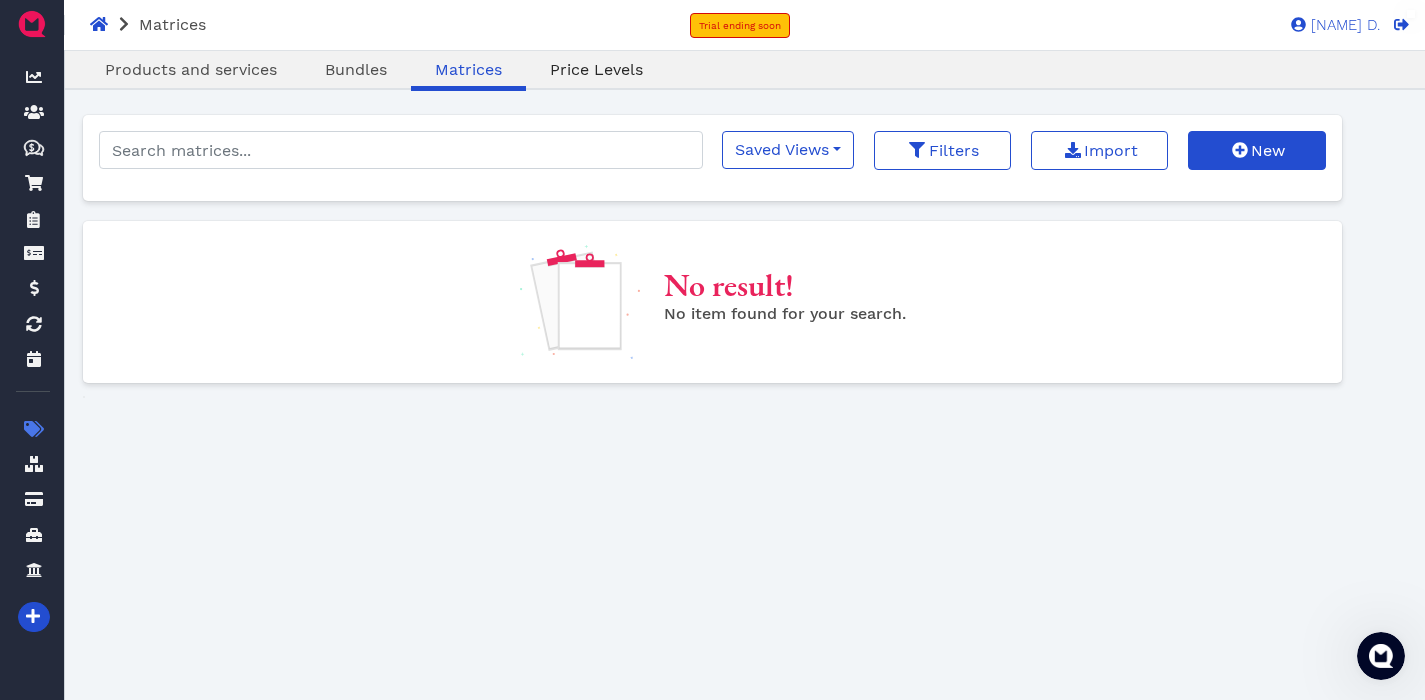click on "Price Levels" at bounding box center [596, 69] 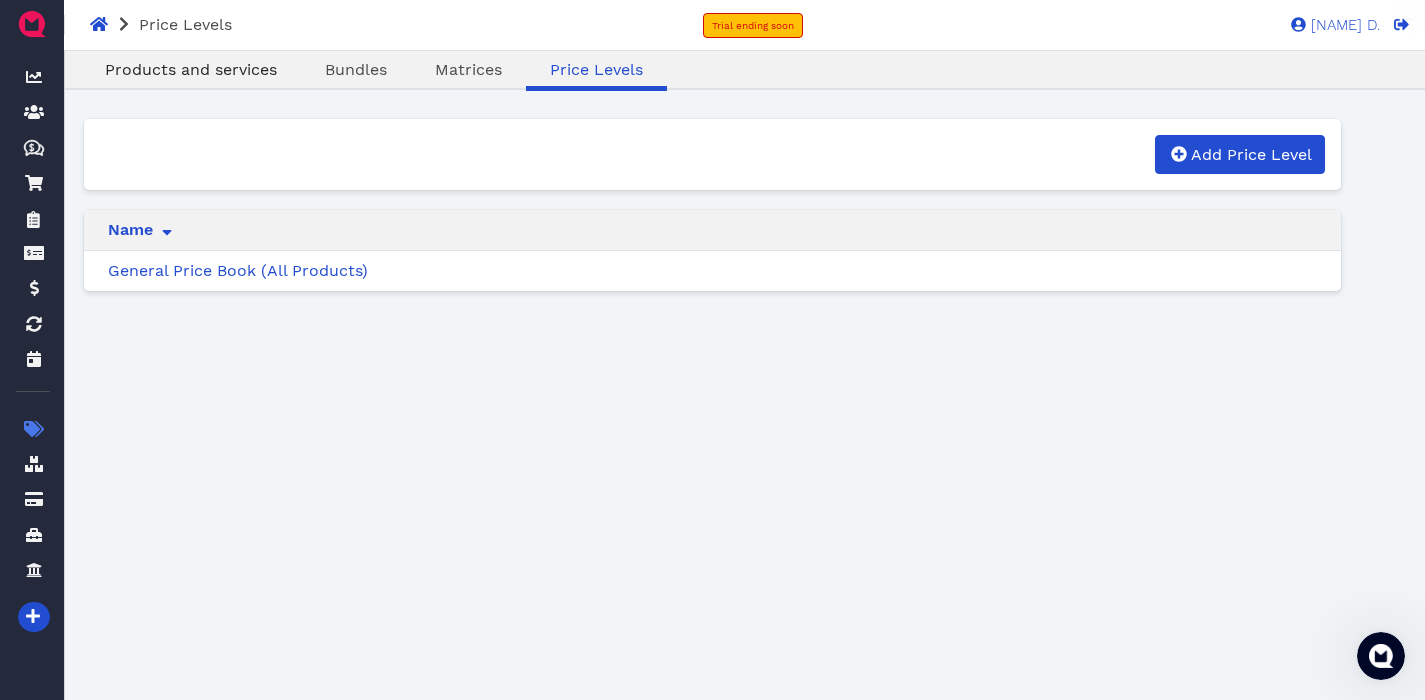 click on "Products and services" at bounding box center (191, 69) 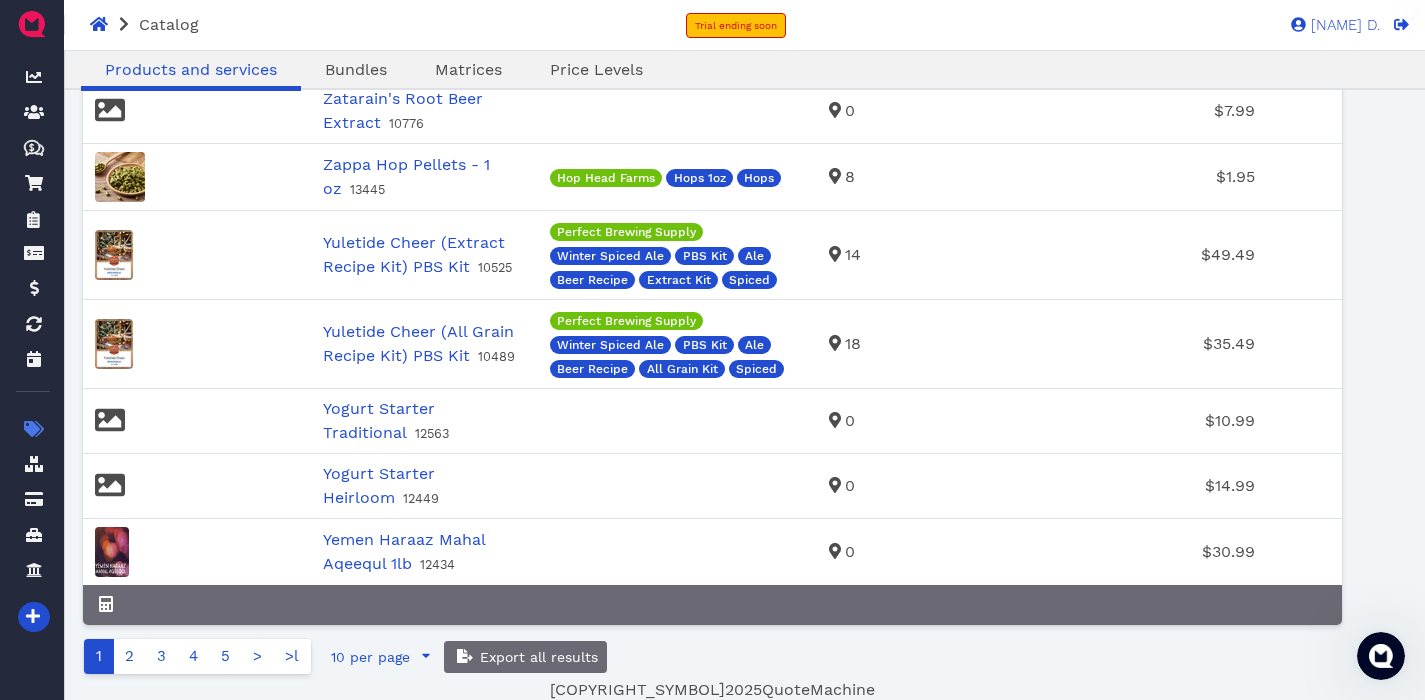 scroll, scrollTop: 398, scrollLeft: 0, axis: vertical 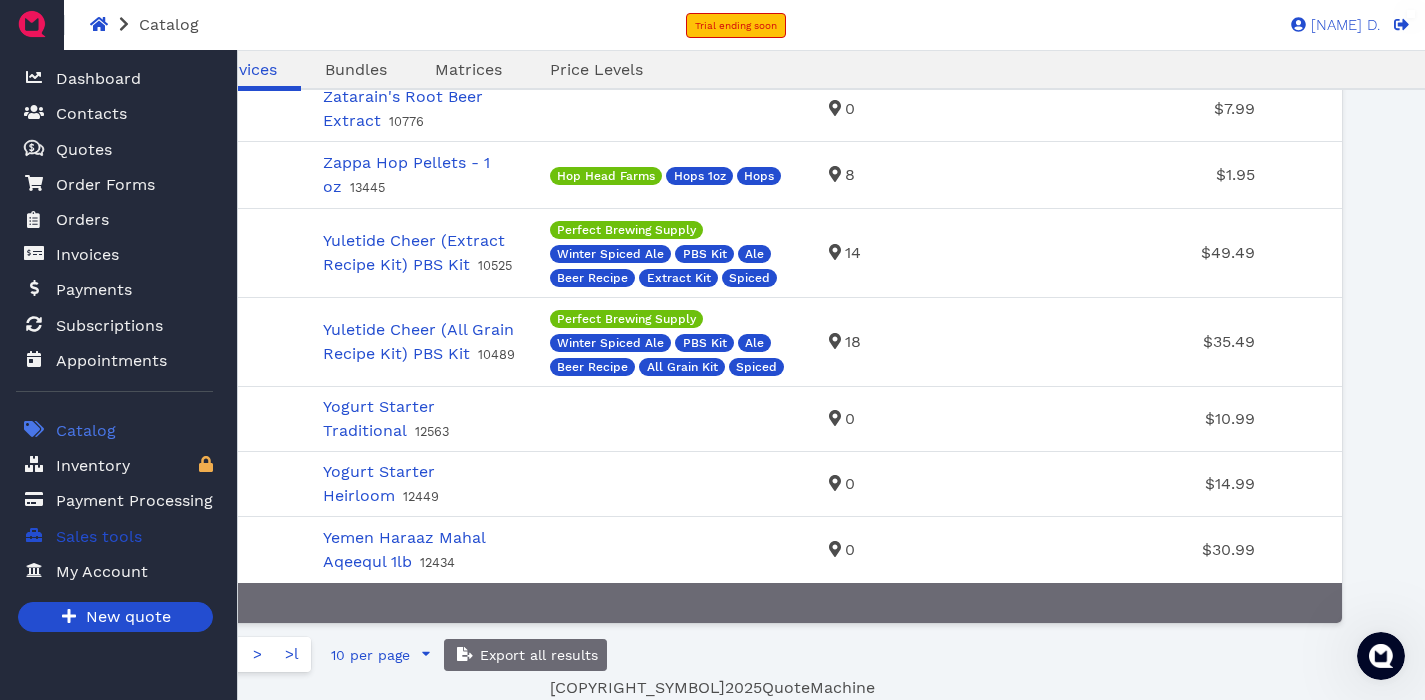 click on "Sales tools" at bounding box center [99, 537] 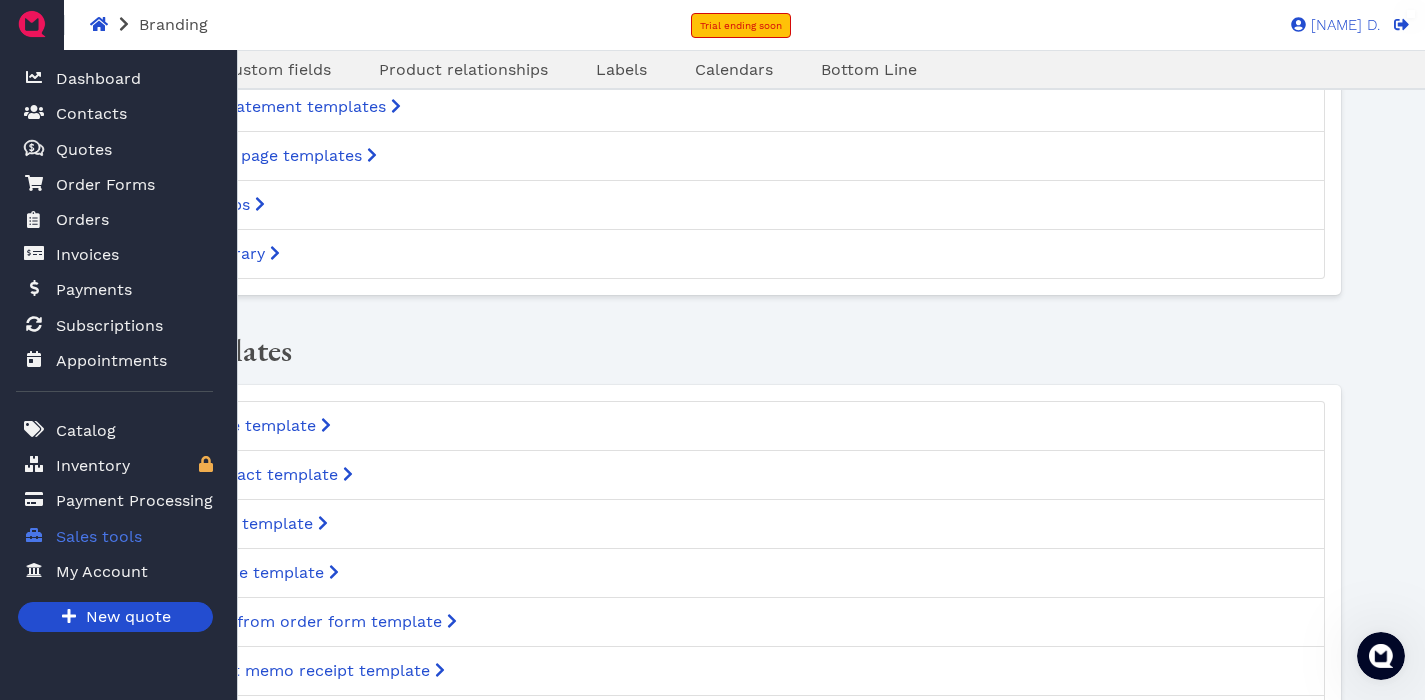 scroll, scrollTop: 0, scrollLeft: 0, axis: both 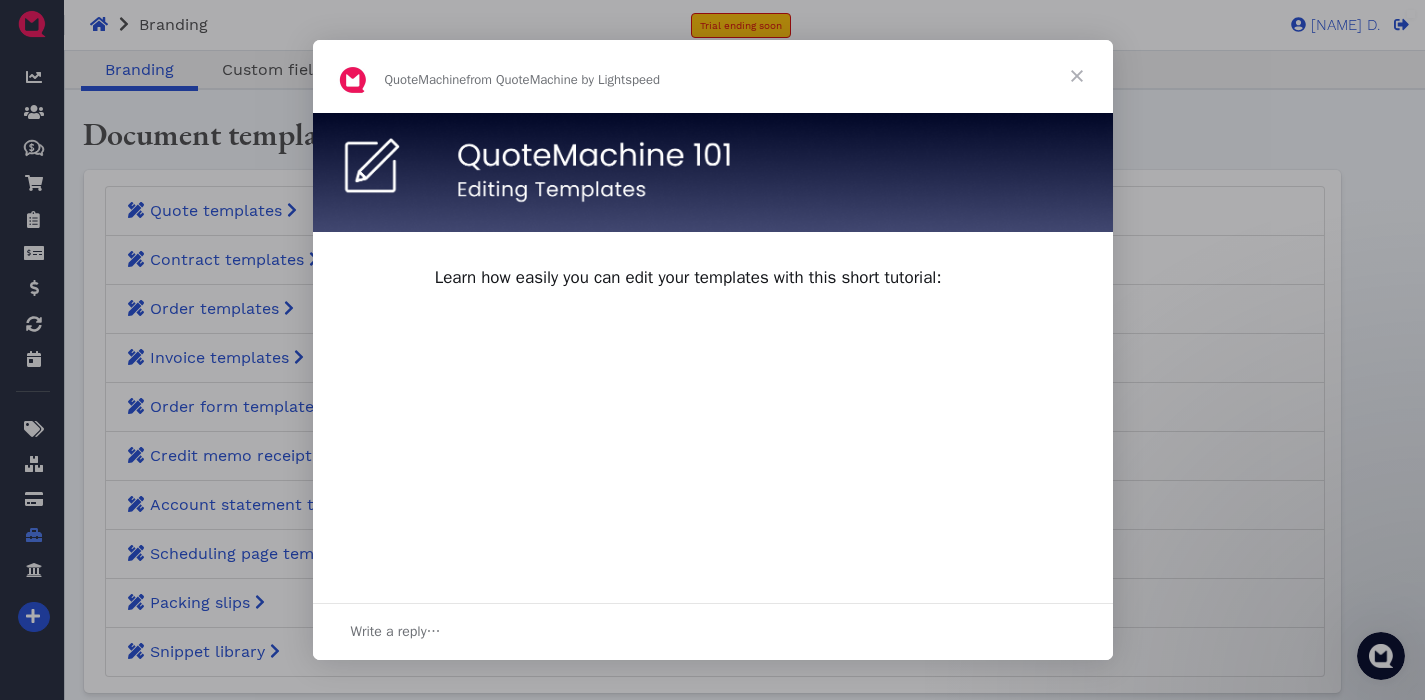 click at bounding box center (1077, 76) 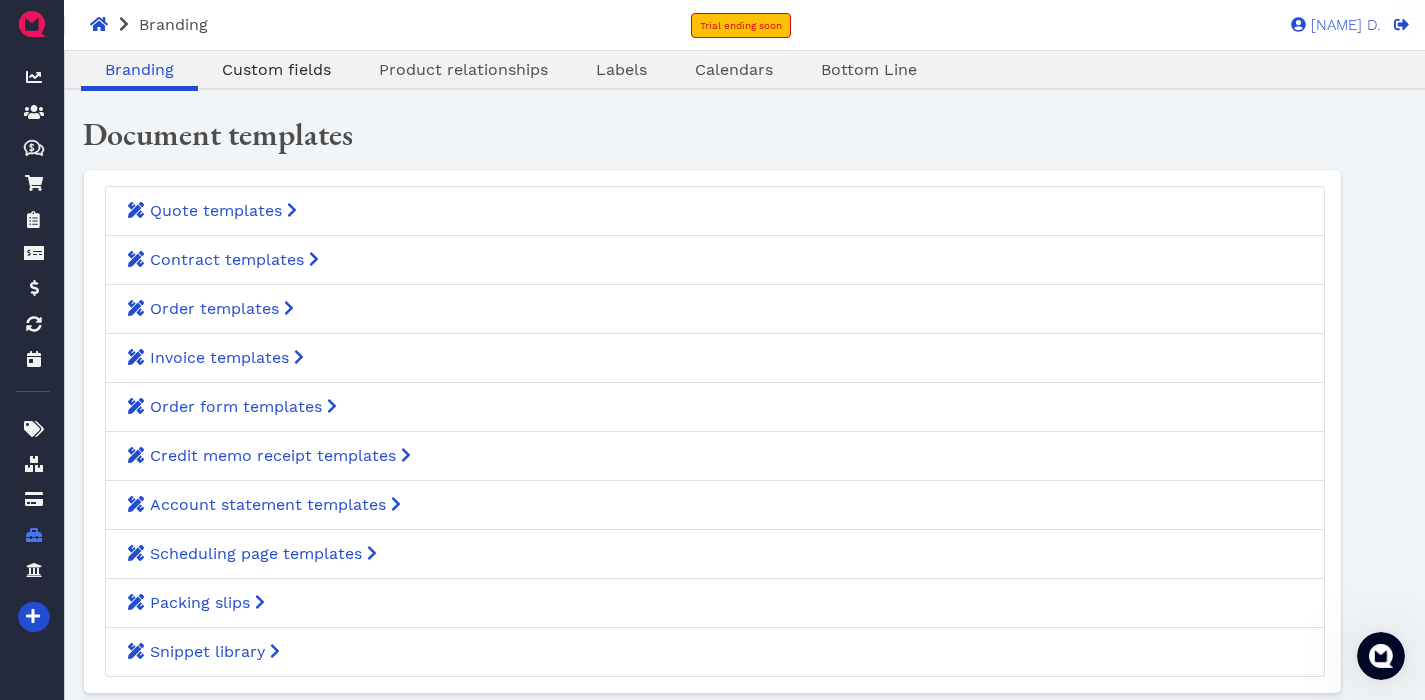 click on "Custom fields" at bounding box center [276, 69] 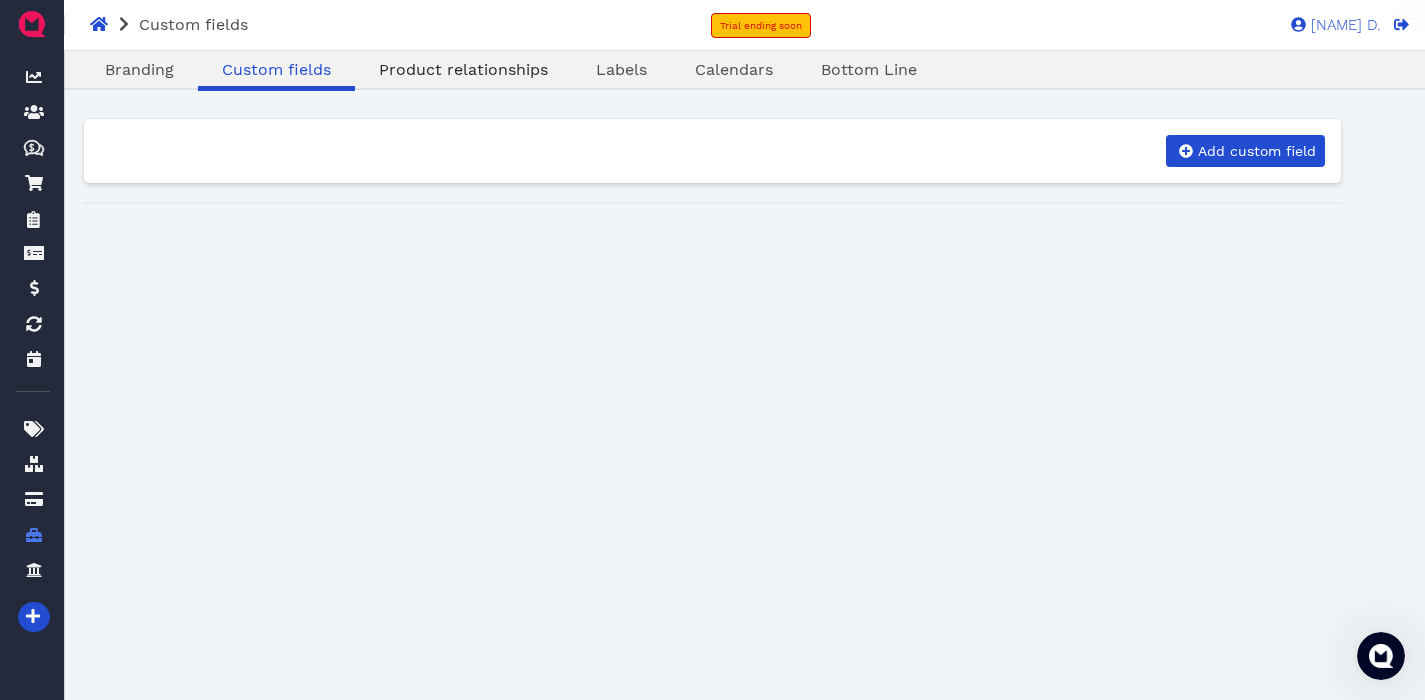 click on "Product relationships" at bounding box center [463, 69] 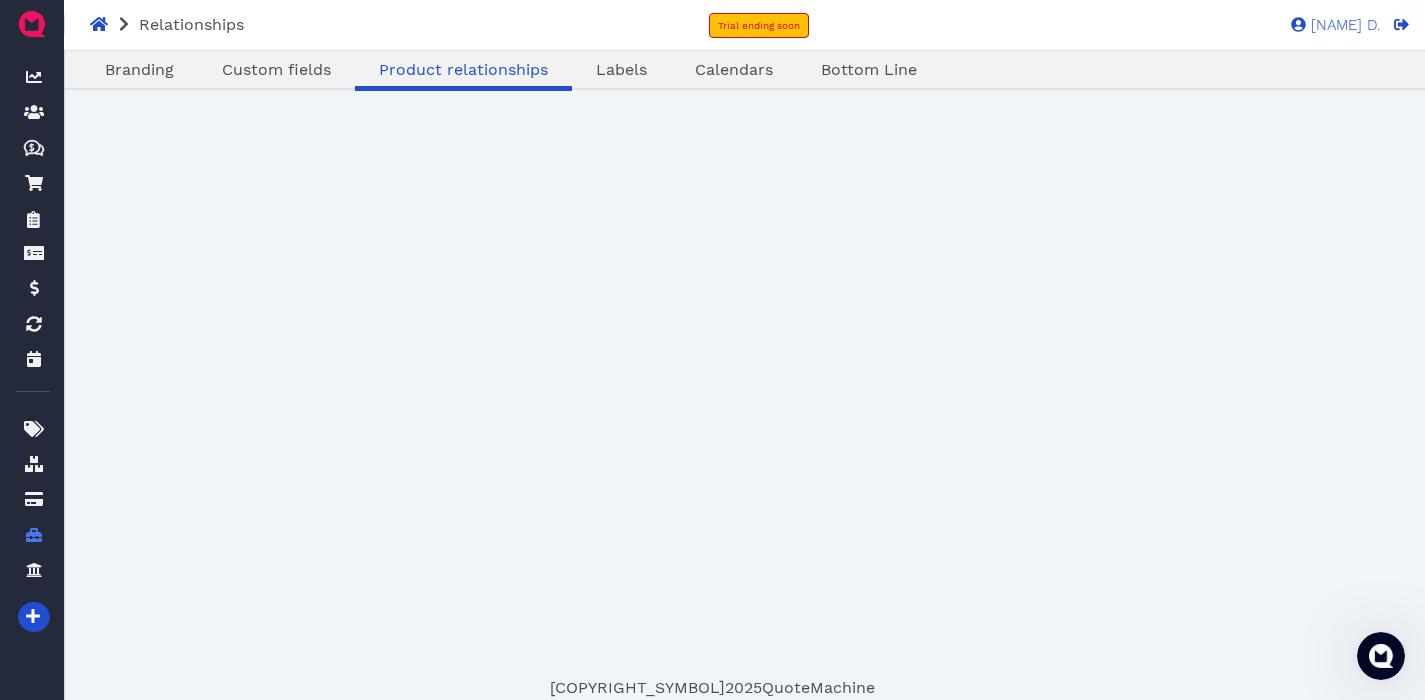 scroll, scrollTop: 0, scrollLeft: 0, axis: both 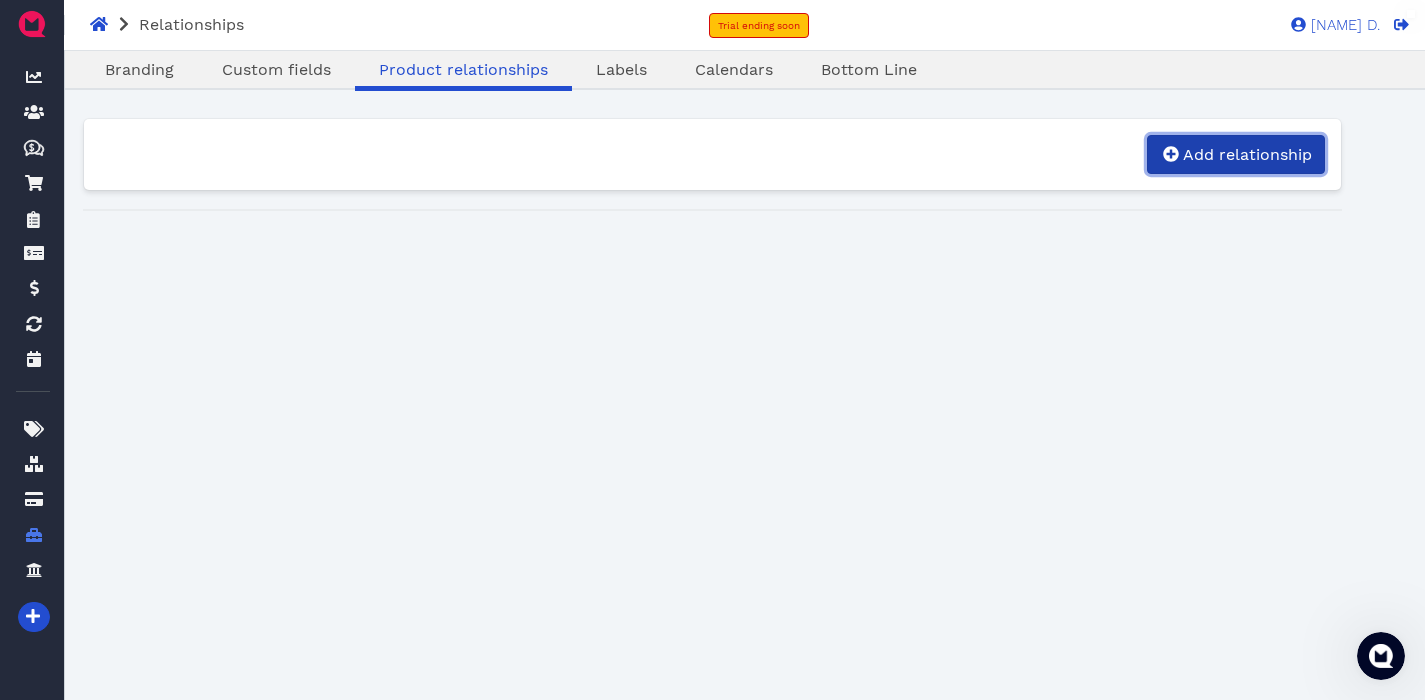 click on "Add relationship" at bounding box center (1246, 154) 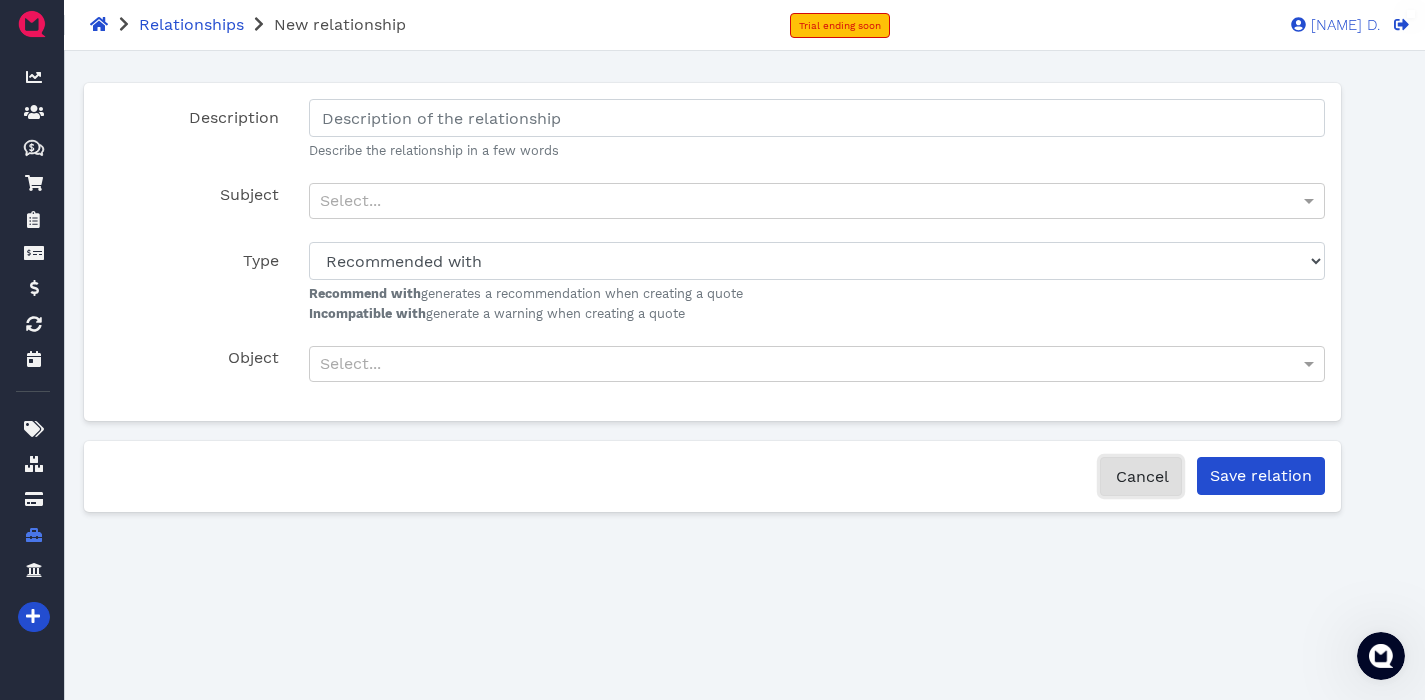 click on "Cancel" at bounding box center [1141, 476] 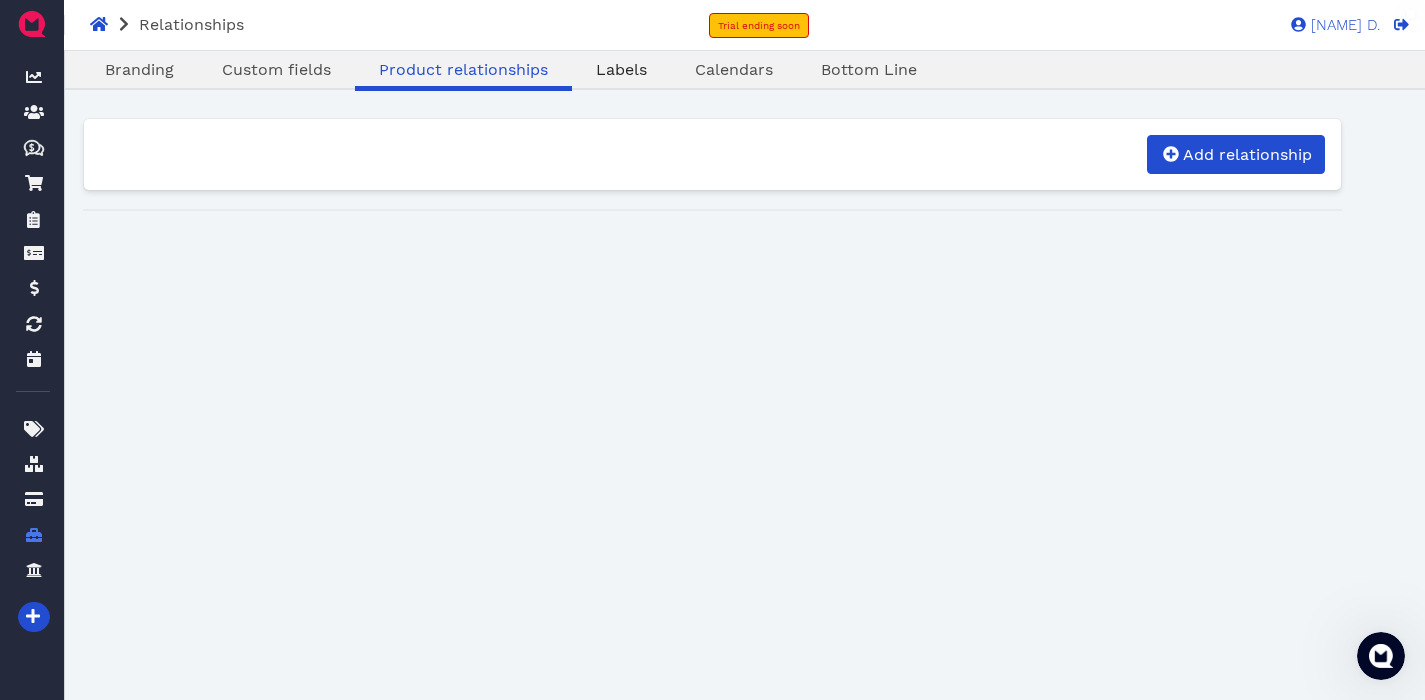 click on "Labels" at bounding box center [621, 69] 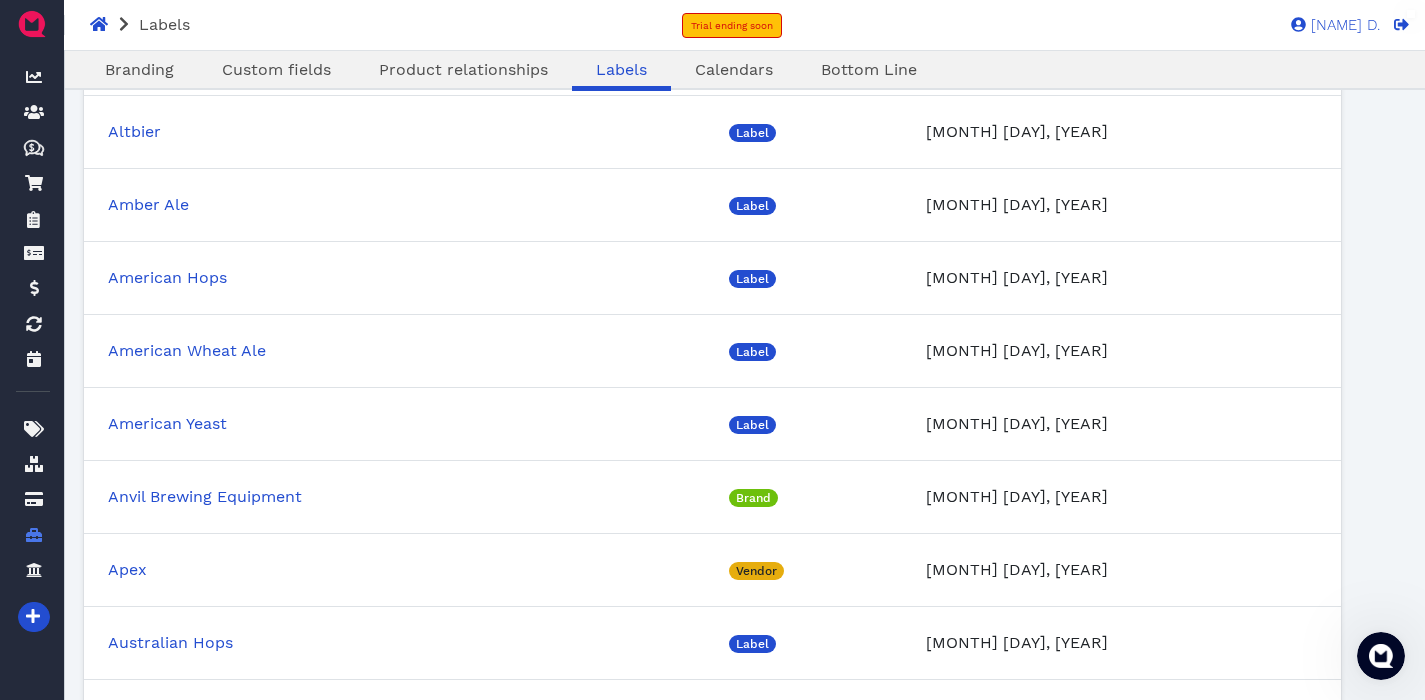 scroll, scrollTop: 0, scrollLeft: 0, axis: both 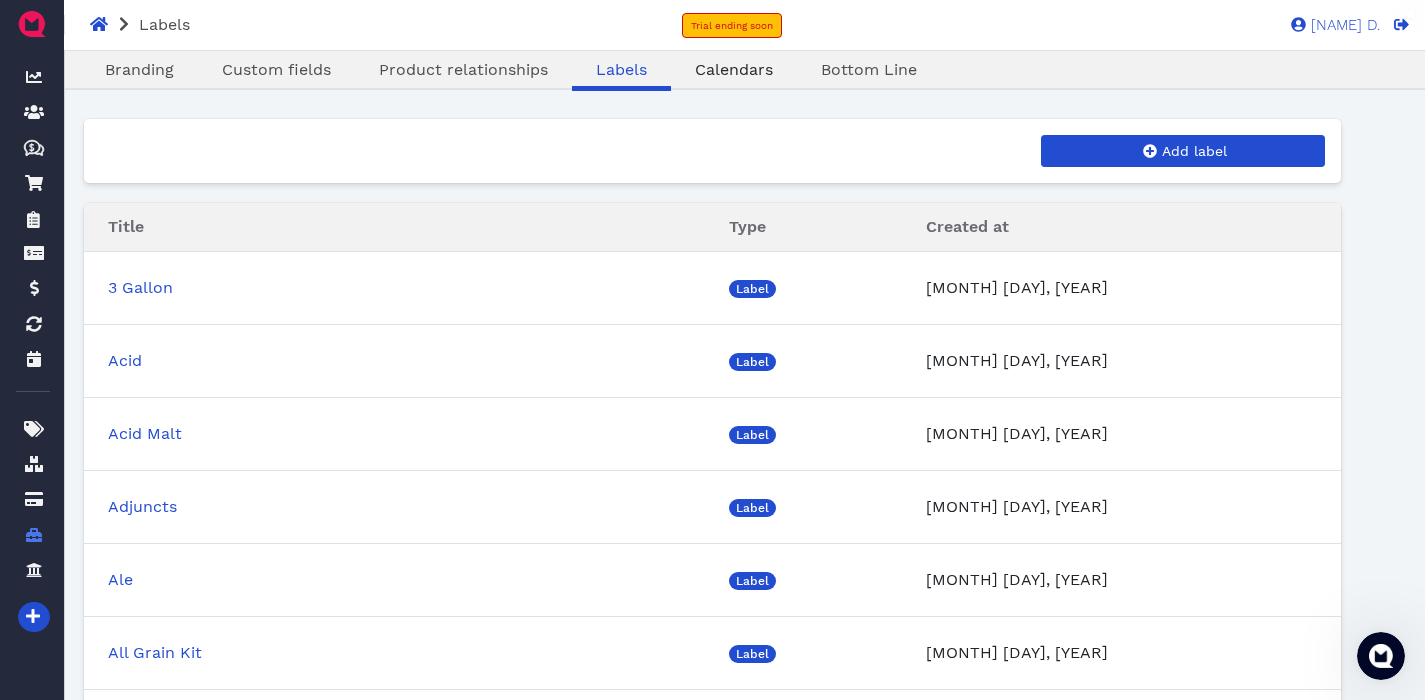 click on "Calendars" at bounding box center [734, 69] 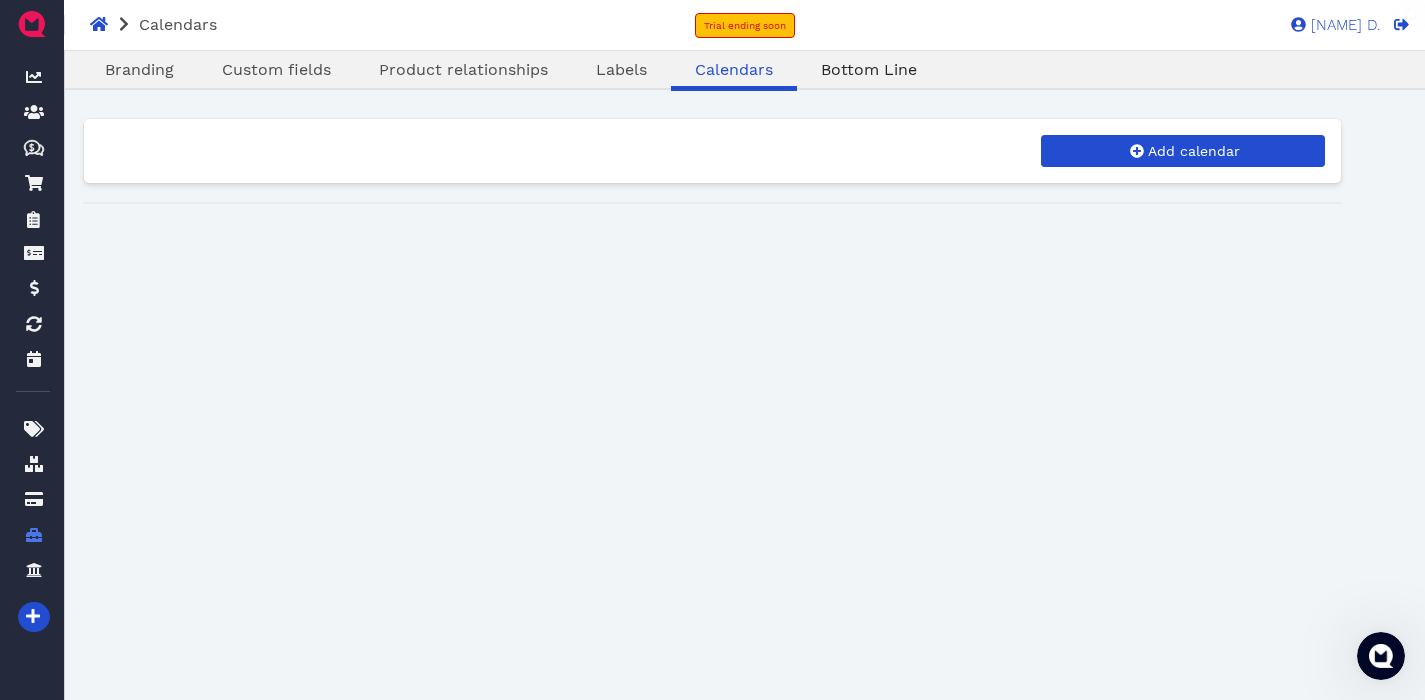 click on "Bottom Line" at bounding box center (869, 69) 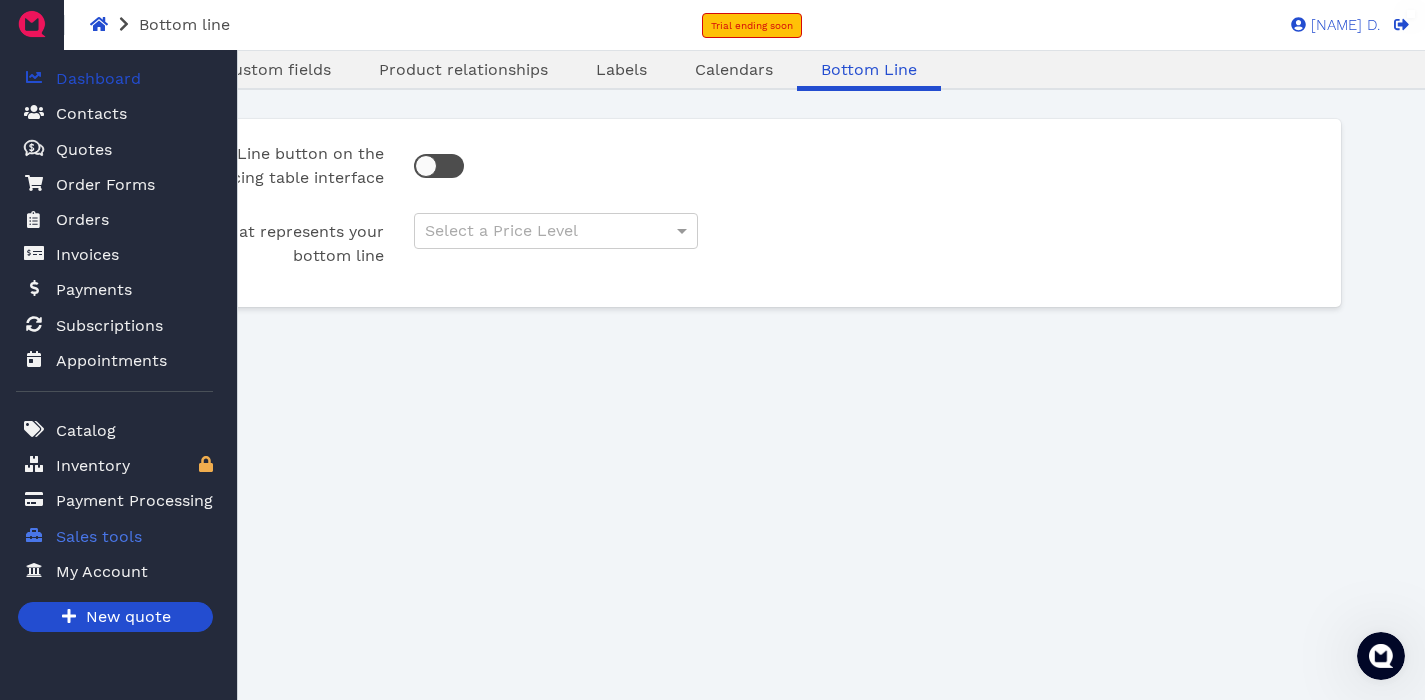 click on "Dashboard" at bounding box center (98, 79) 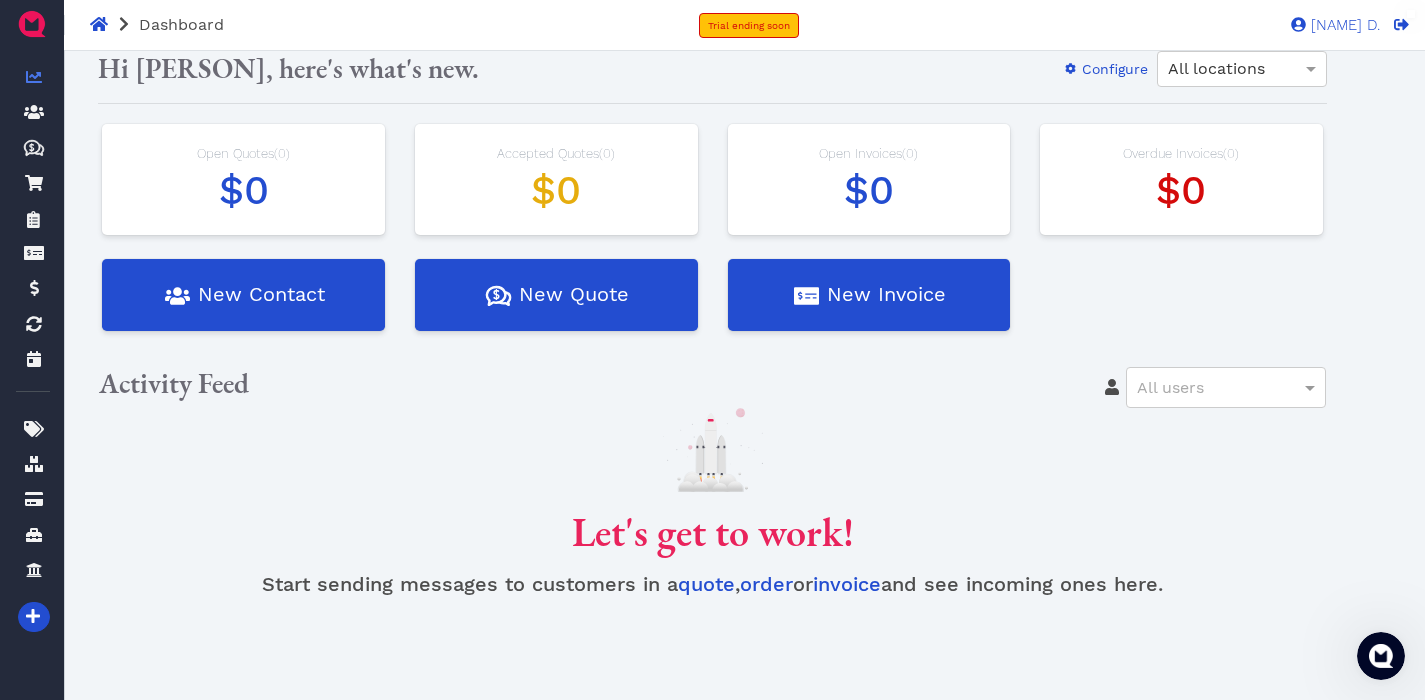 scroll, scrollTop: 0, scrollLeft: 0, axis: both 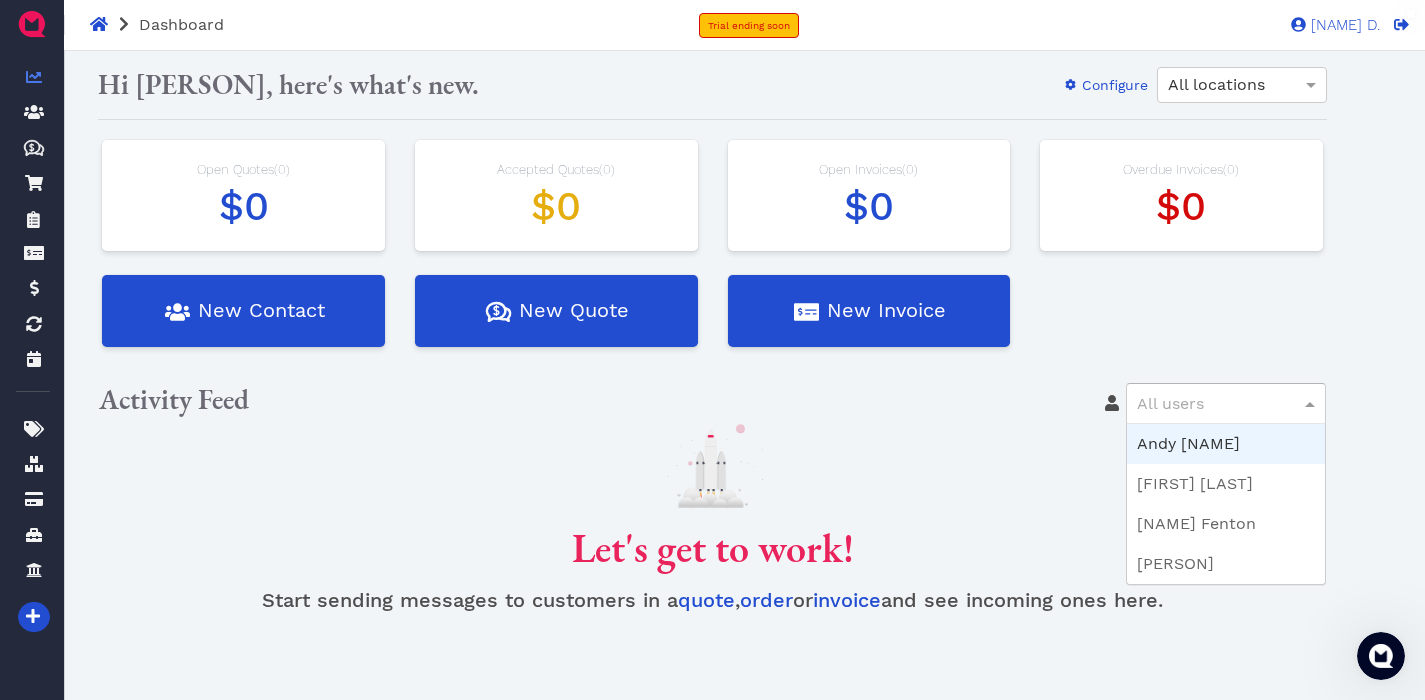 click on "All users" at bounding box center [1226, 403] 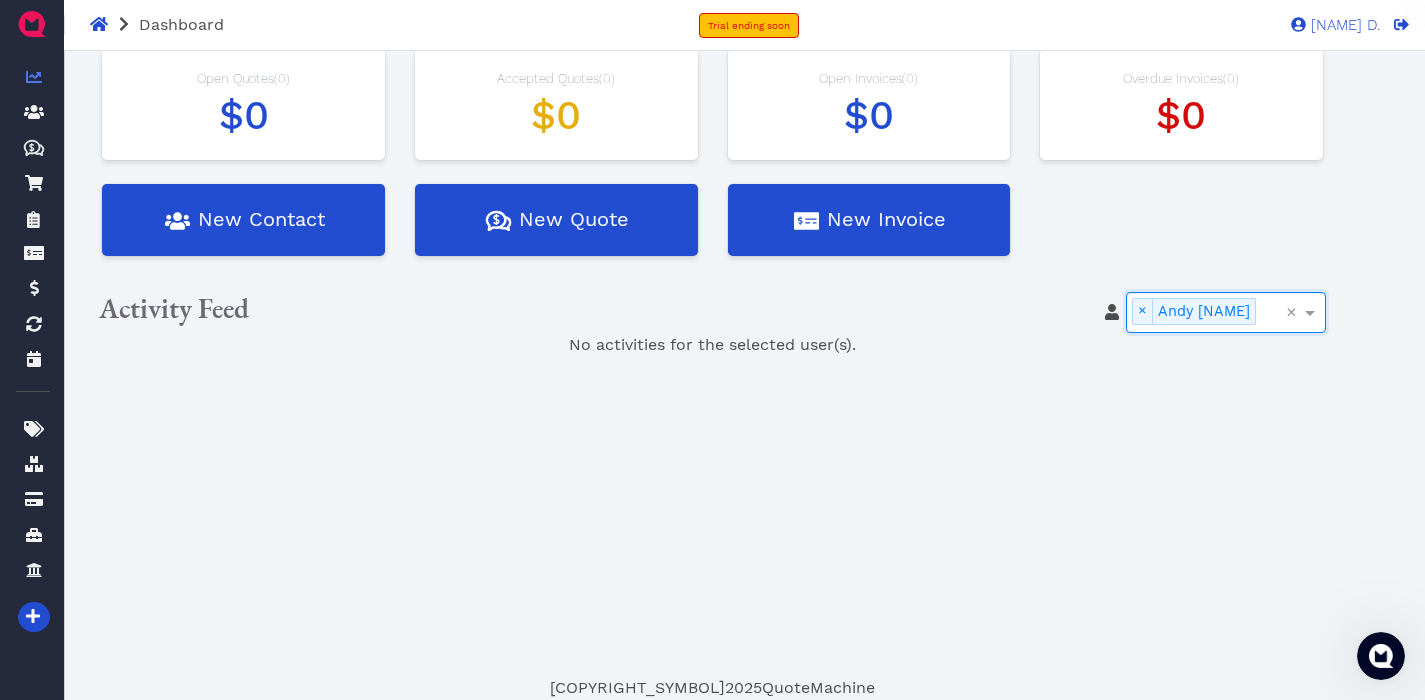 scroll, scrollTop: 0, scrollLeft: 0, axis: both 